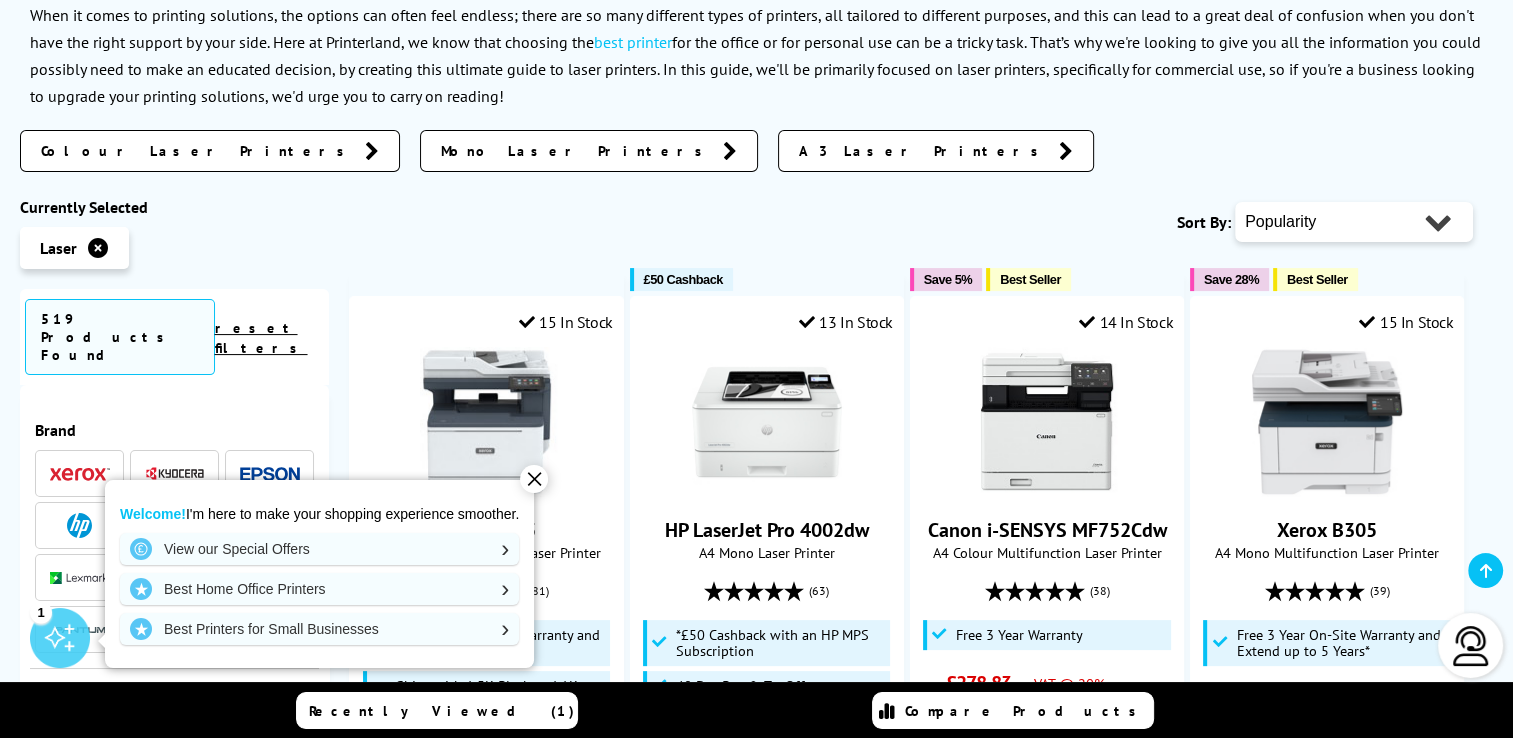 scroll, scrollTop: 0, scrollLeft: 0, axis: both 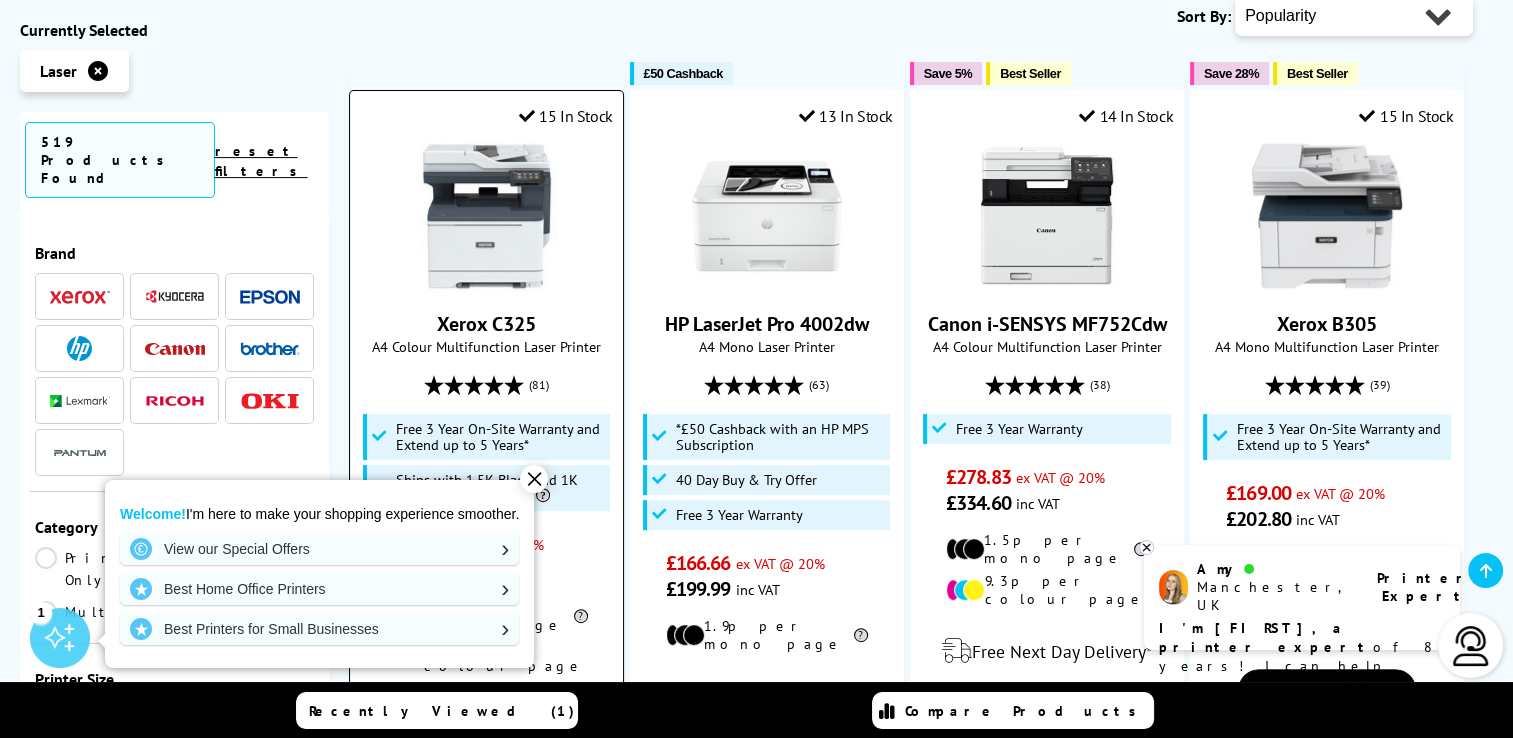 click at bounding box center [487, 216] 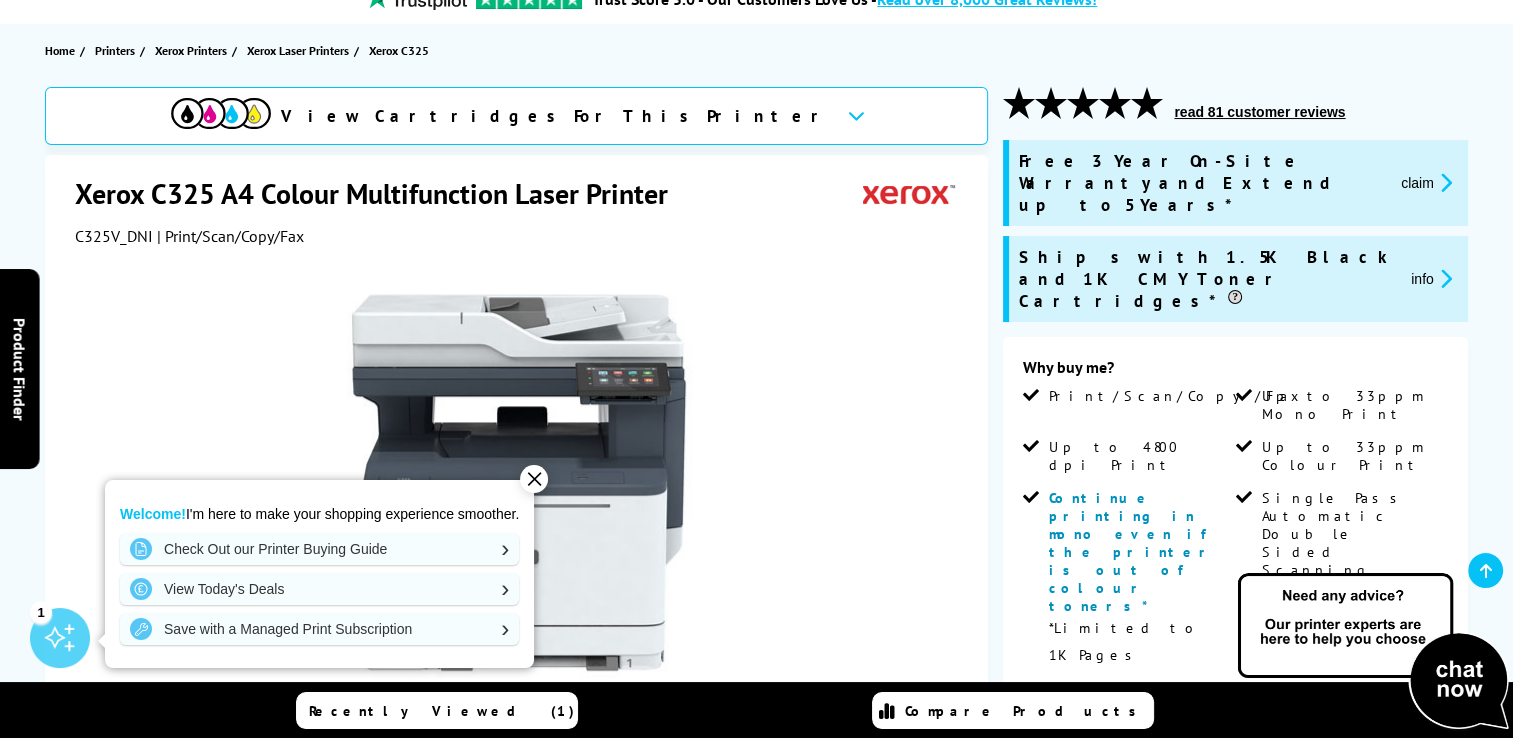scroll, scrollTop: 322, scrollLeft: 0, axis: vertical 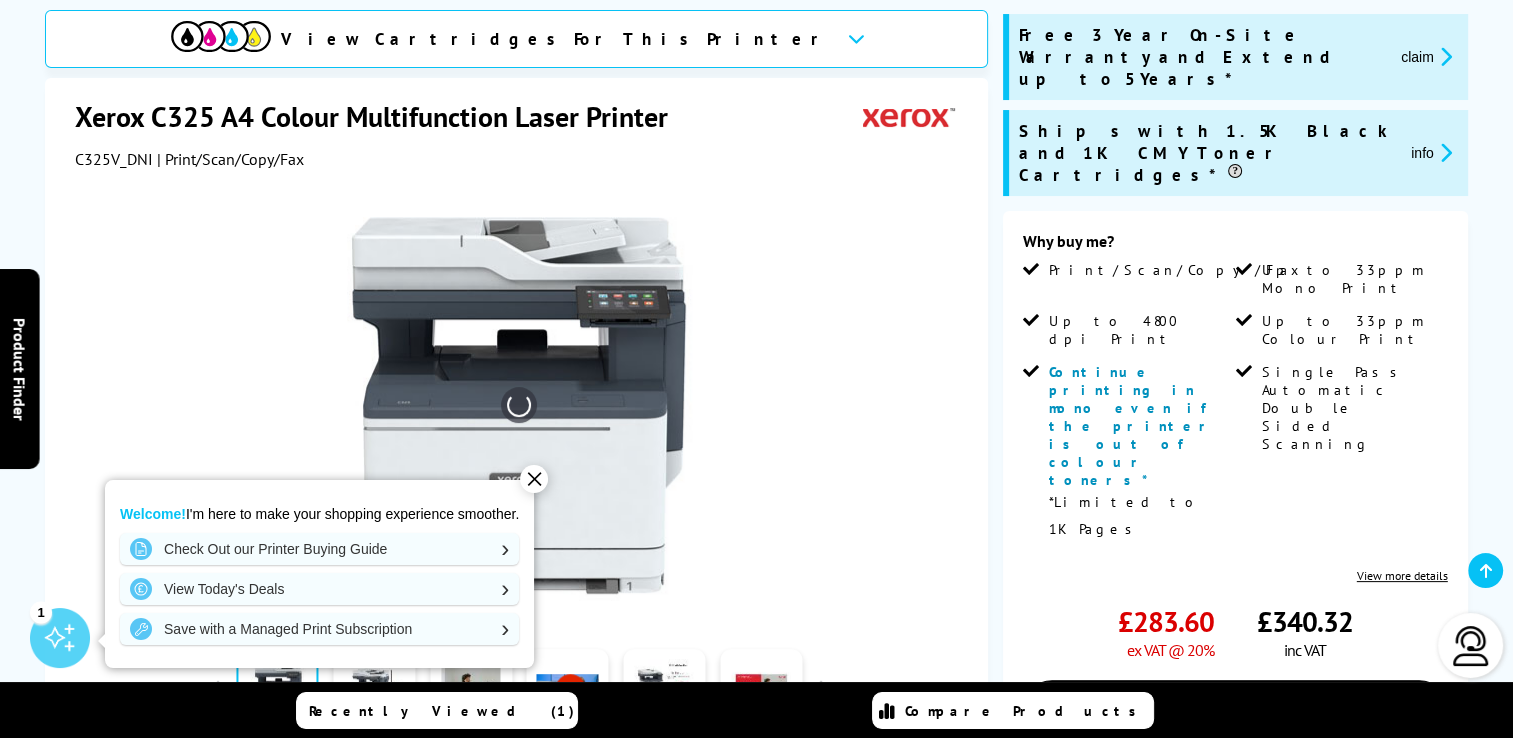 click on "✕" at bounding box center (534, 479) 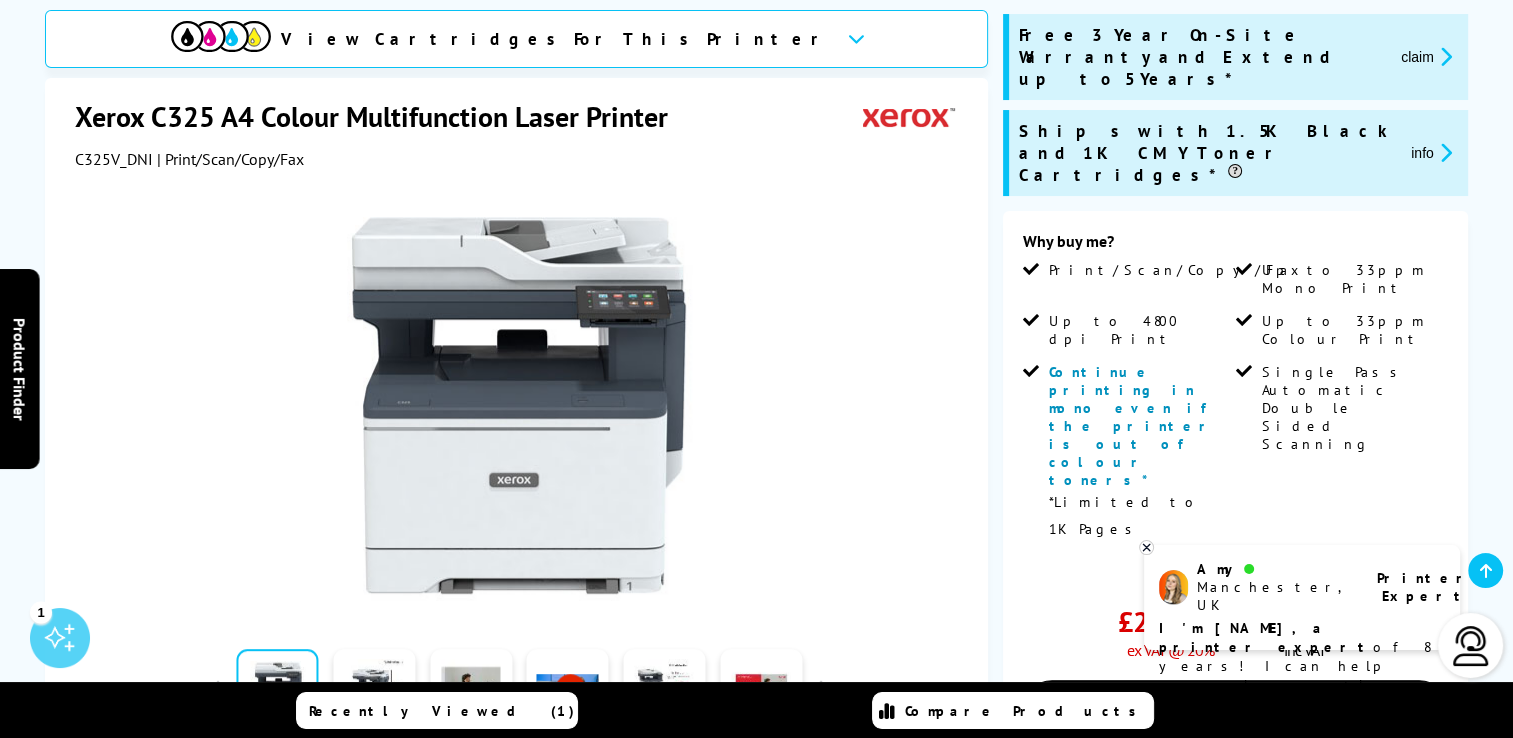 click on "I'm [NAME], a printer expert" at bounding box center [1266, 637] 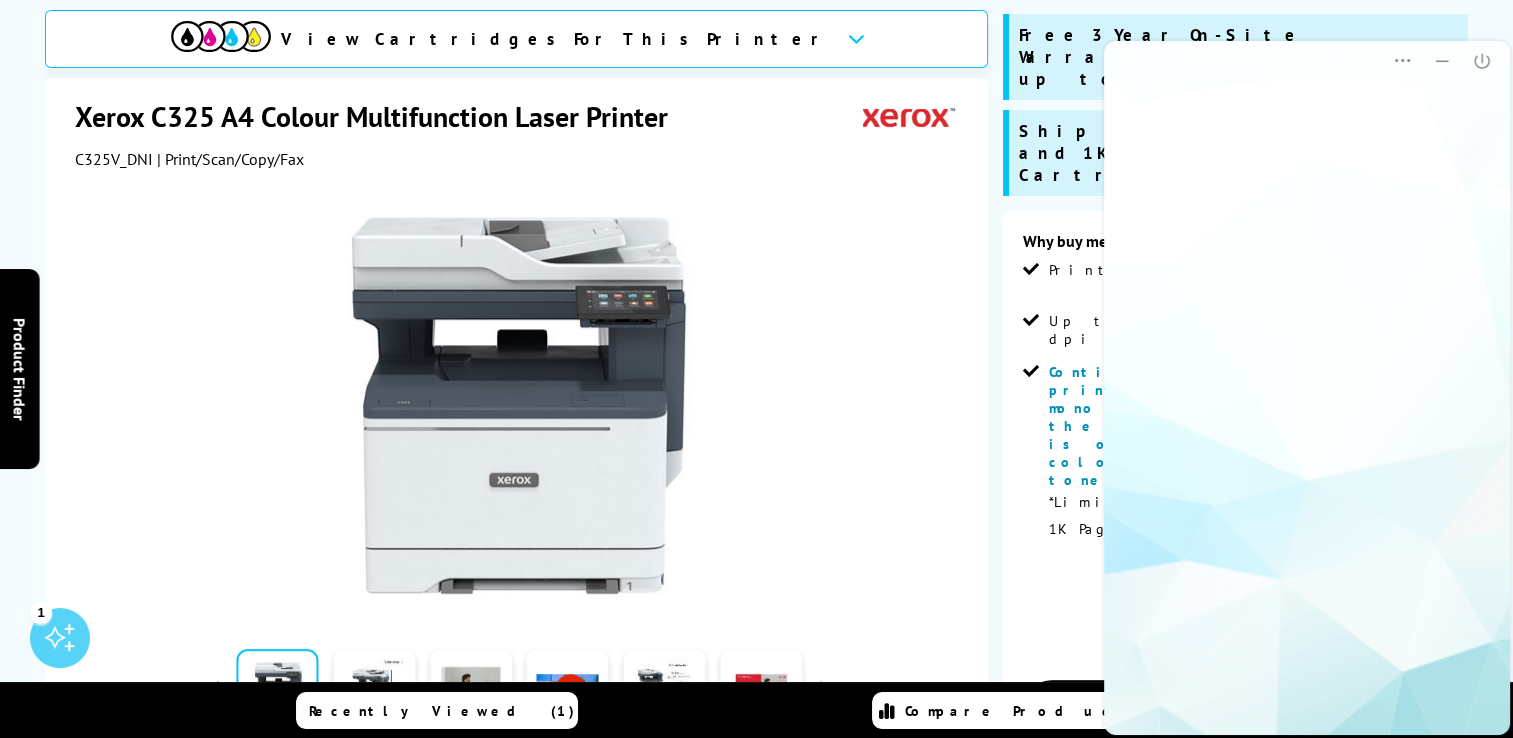 scroll, scrollTop: 0, scrollLeft: 0, axis: both 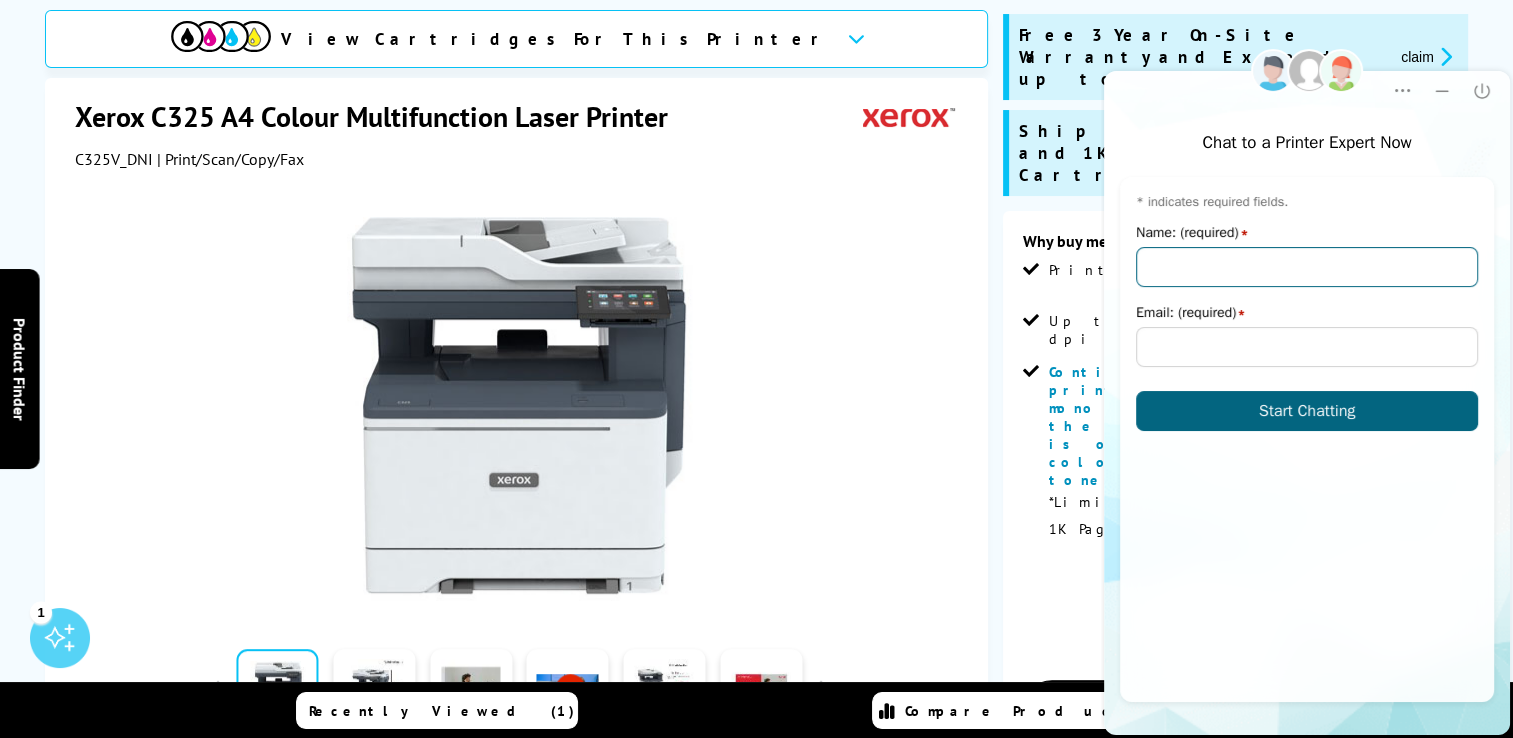 click on "Name: (required)" at bounding box center [1307, 267] 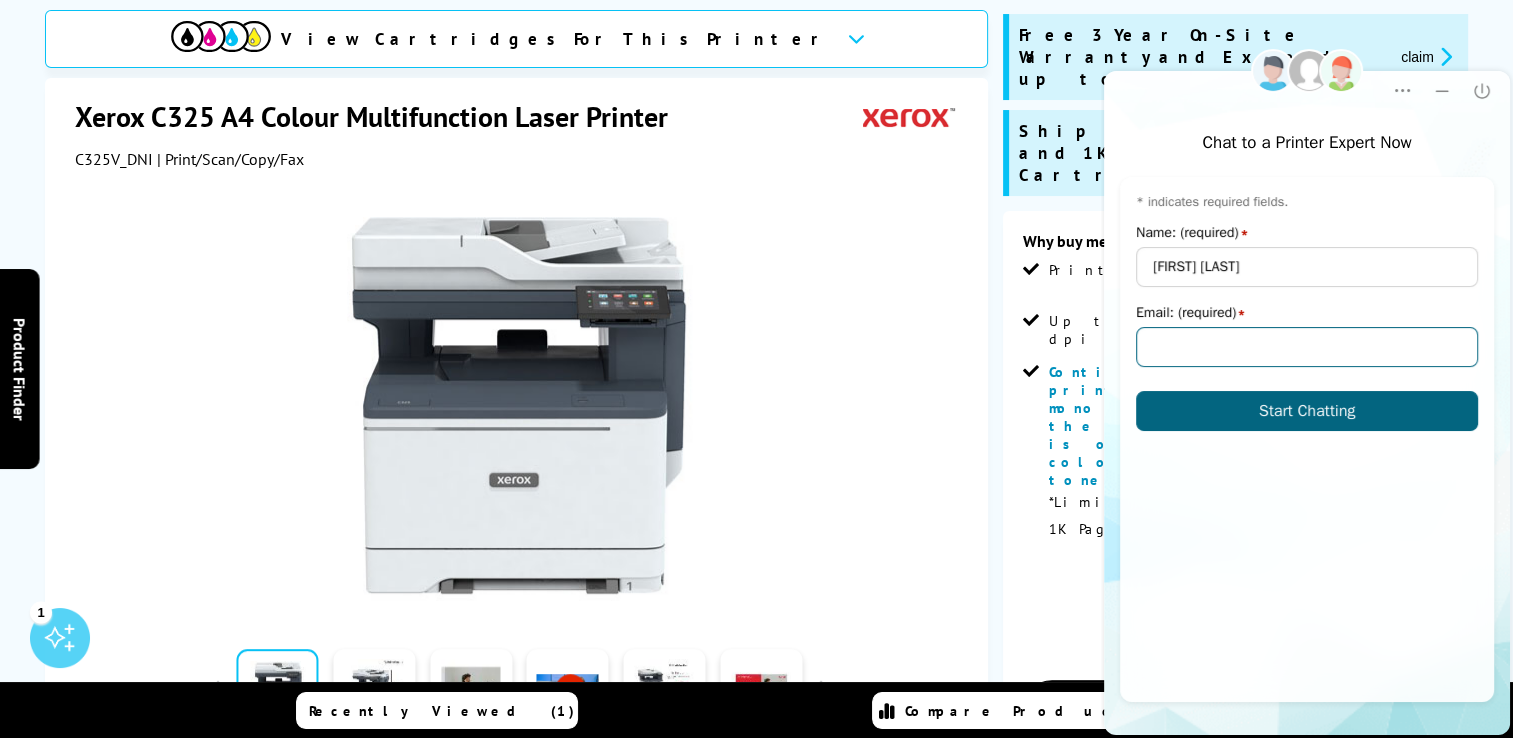type on "[FIRST]@[DOMAIN].com" 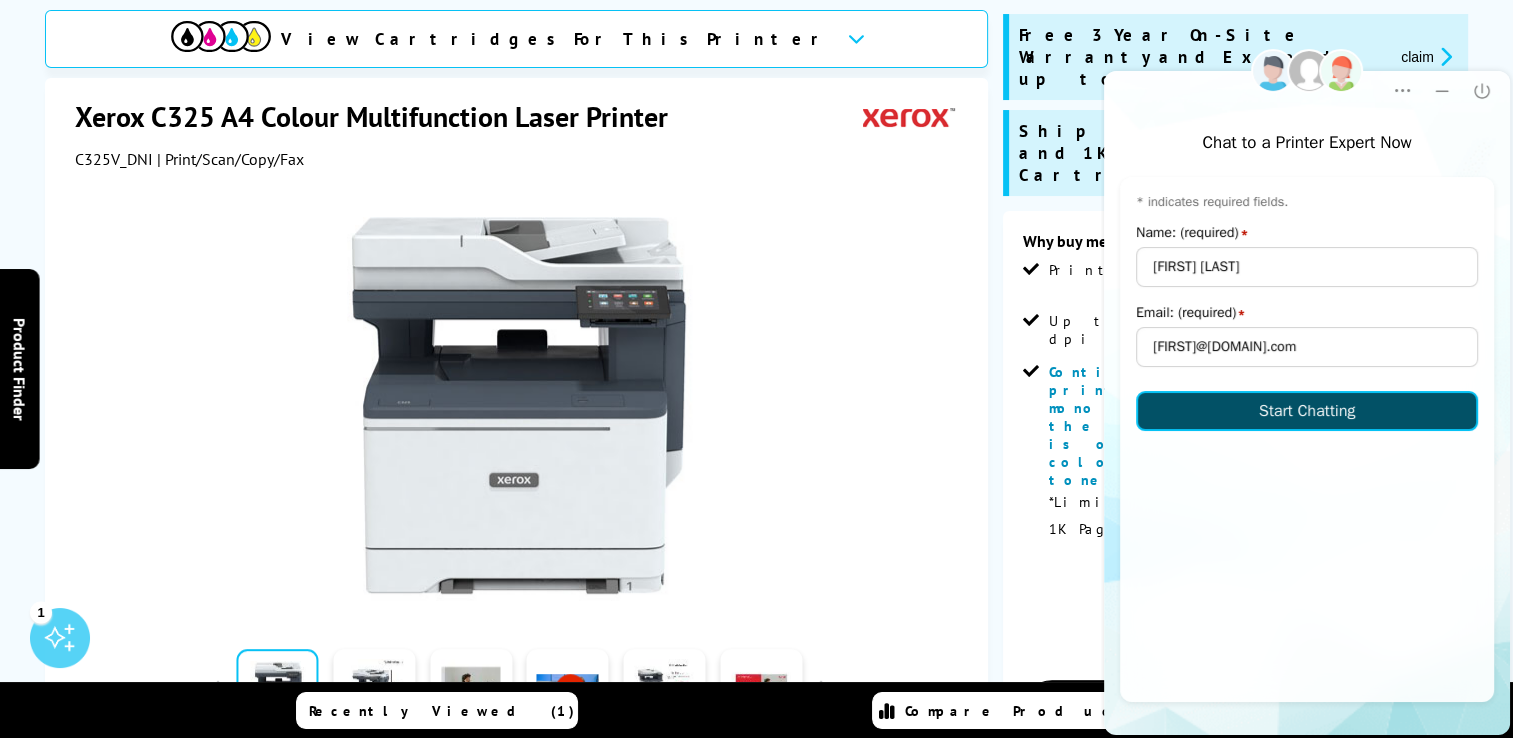 click on "Start Chatting" at bounding box center (1307, 411) 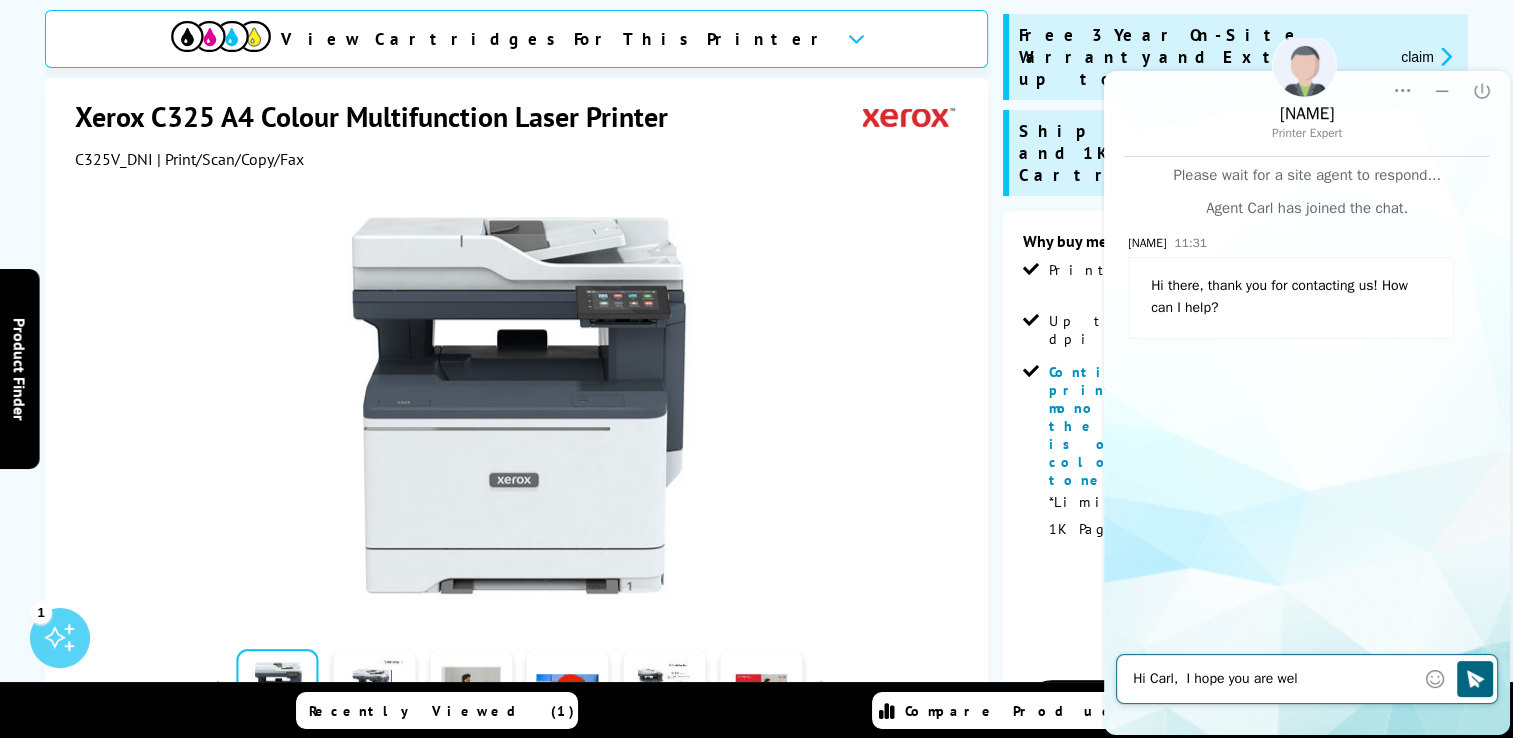type on "Hi Carl,  I hope you are well" 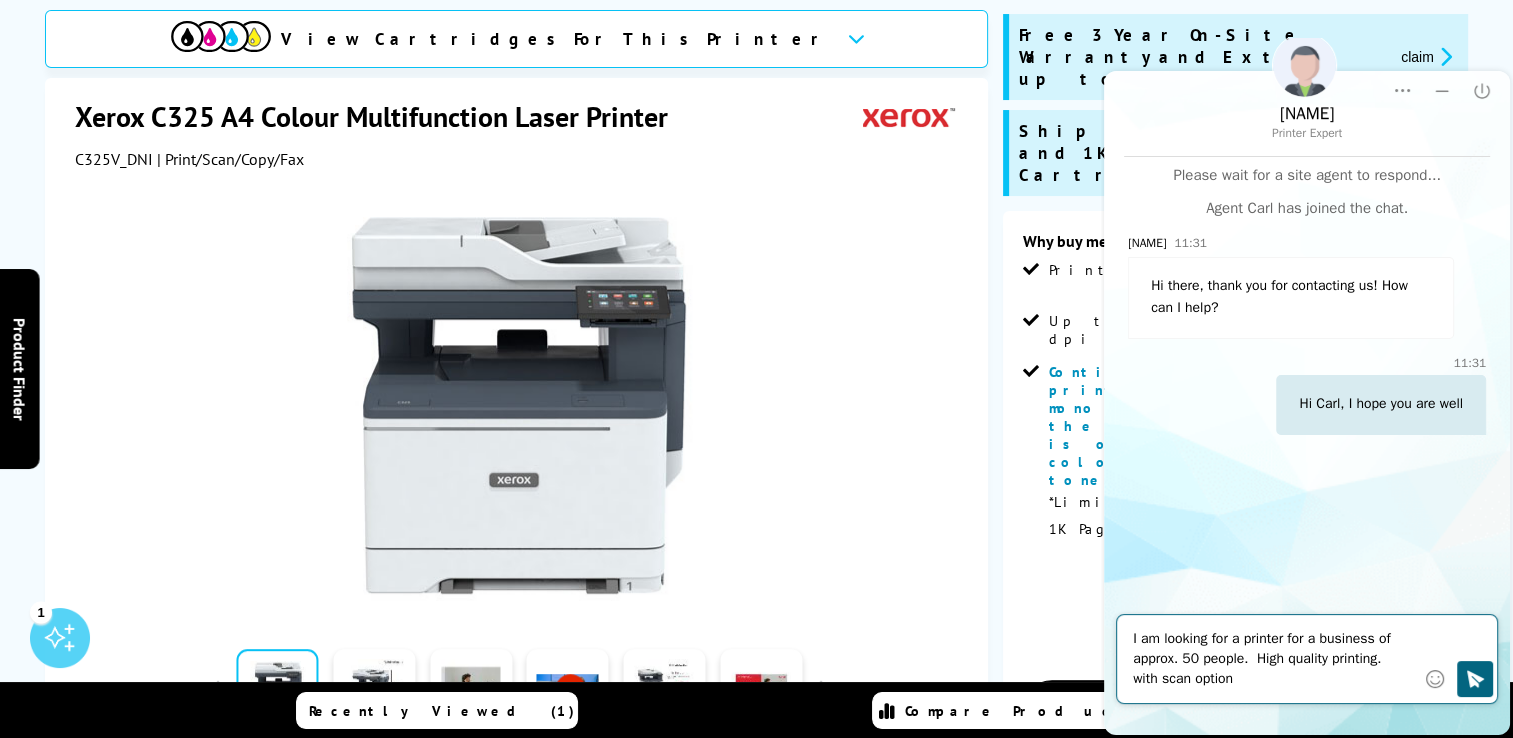 type on "I am looking for a printer for a business of approx. 50 people.  High quality printing.  with scan options" 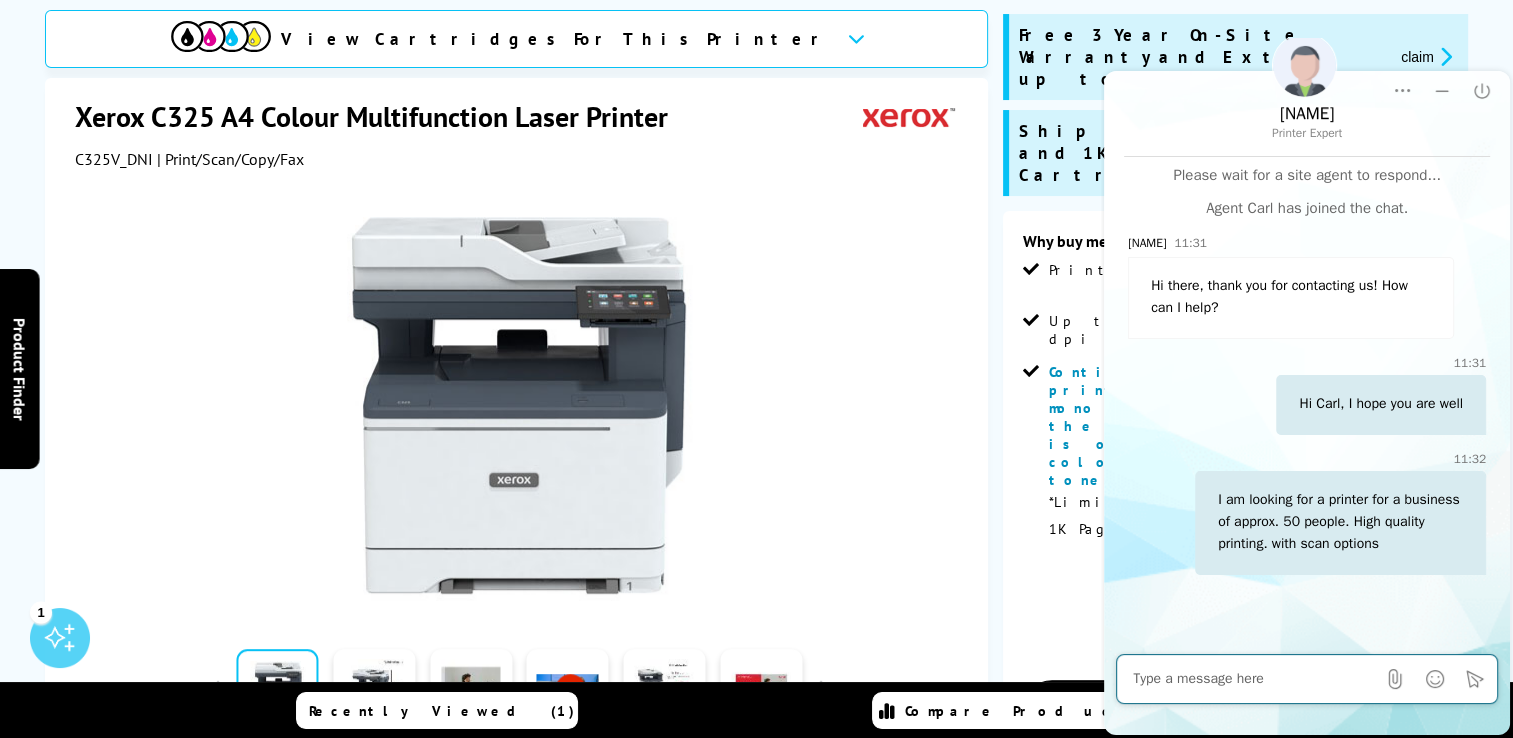 type on "O" 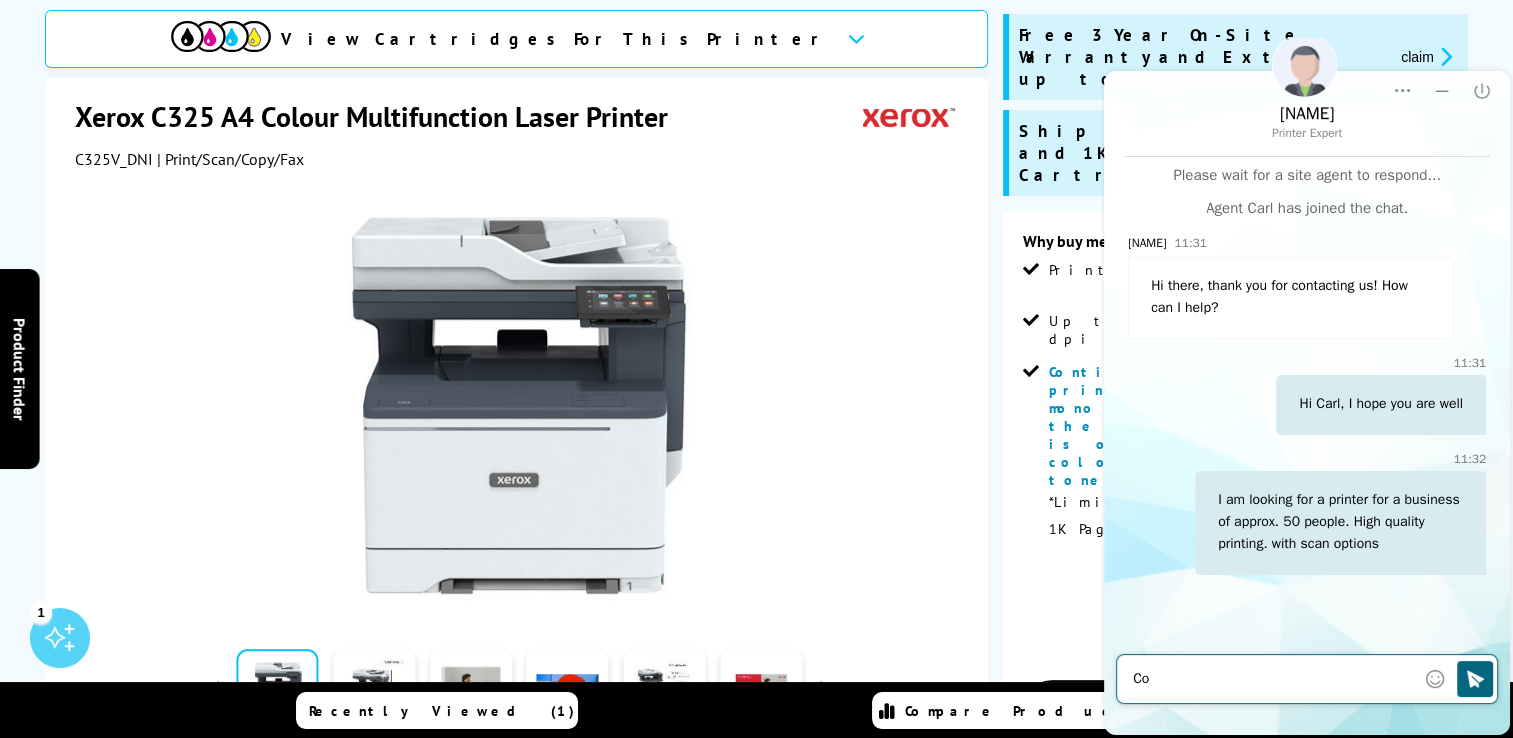 type on "C" 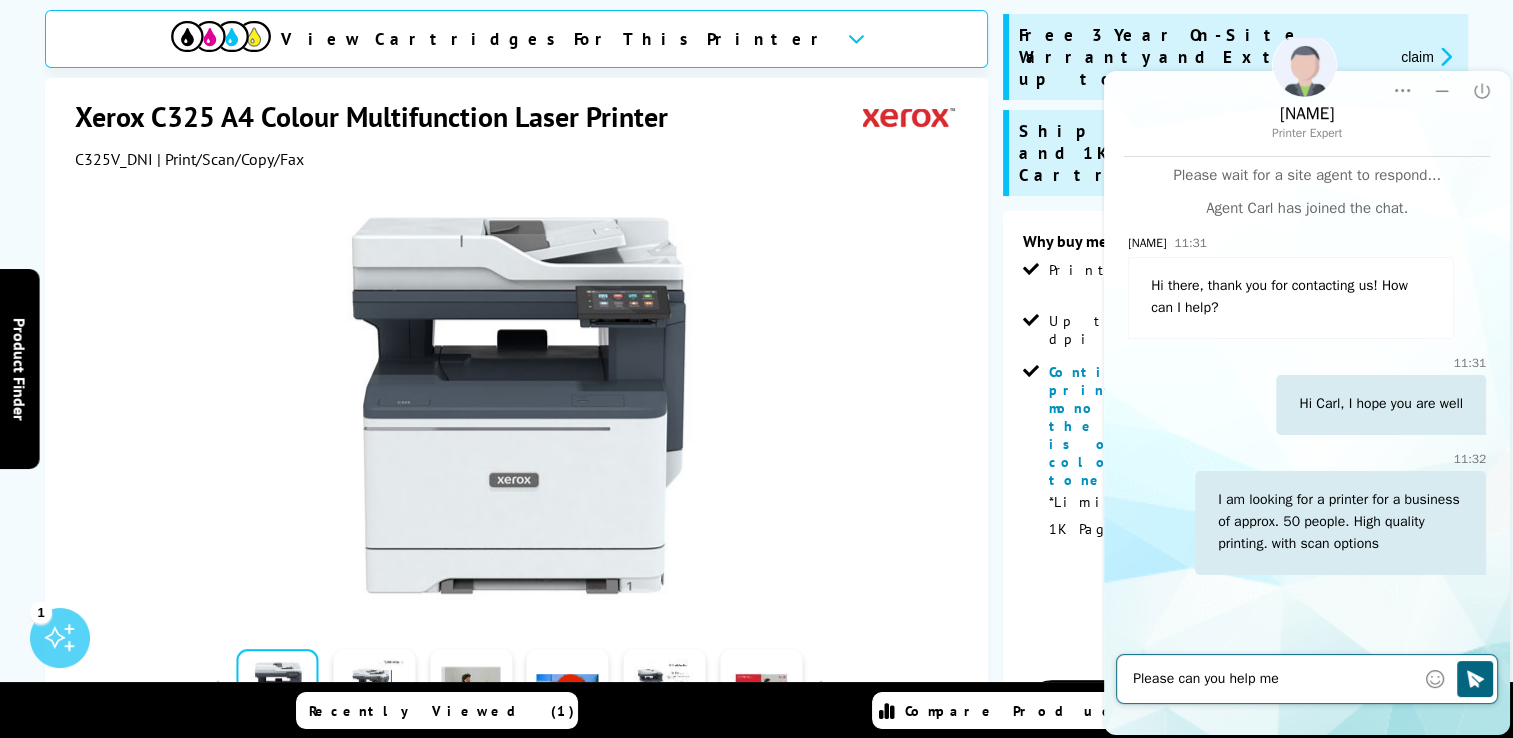 type on "Please can you help me?" 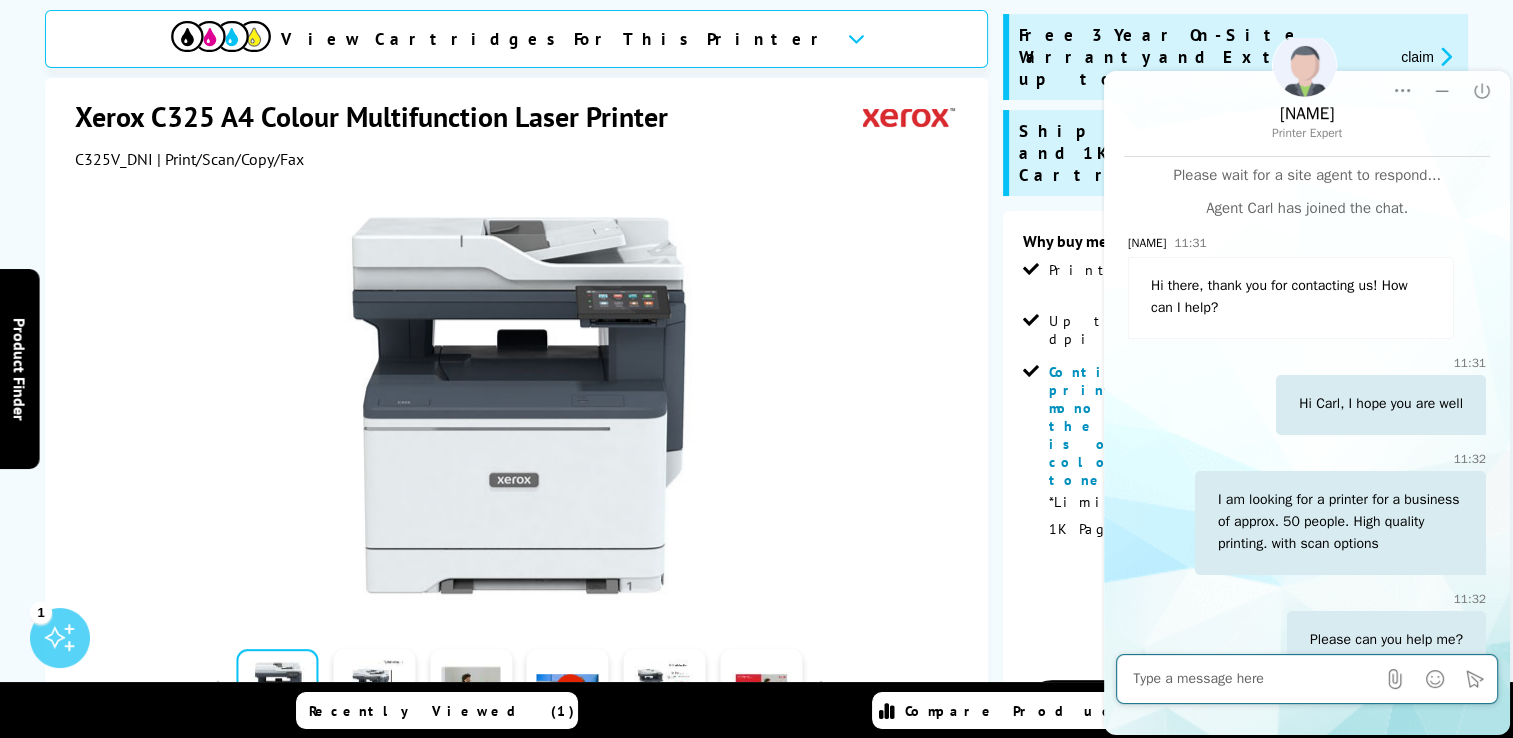 scroll, scrollTop: 35, scrollLeft: 0, axis: vertical 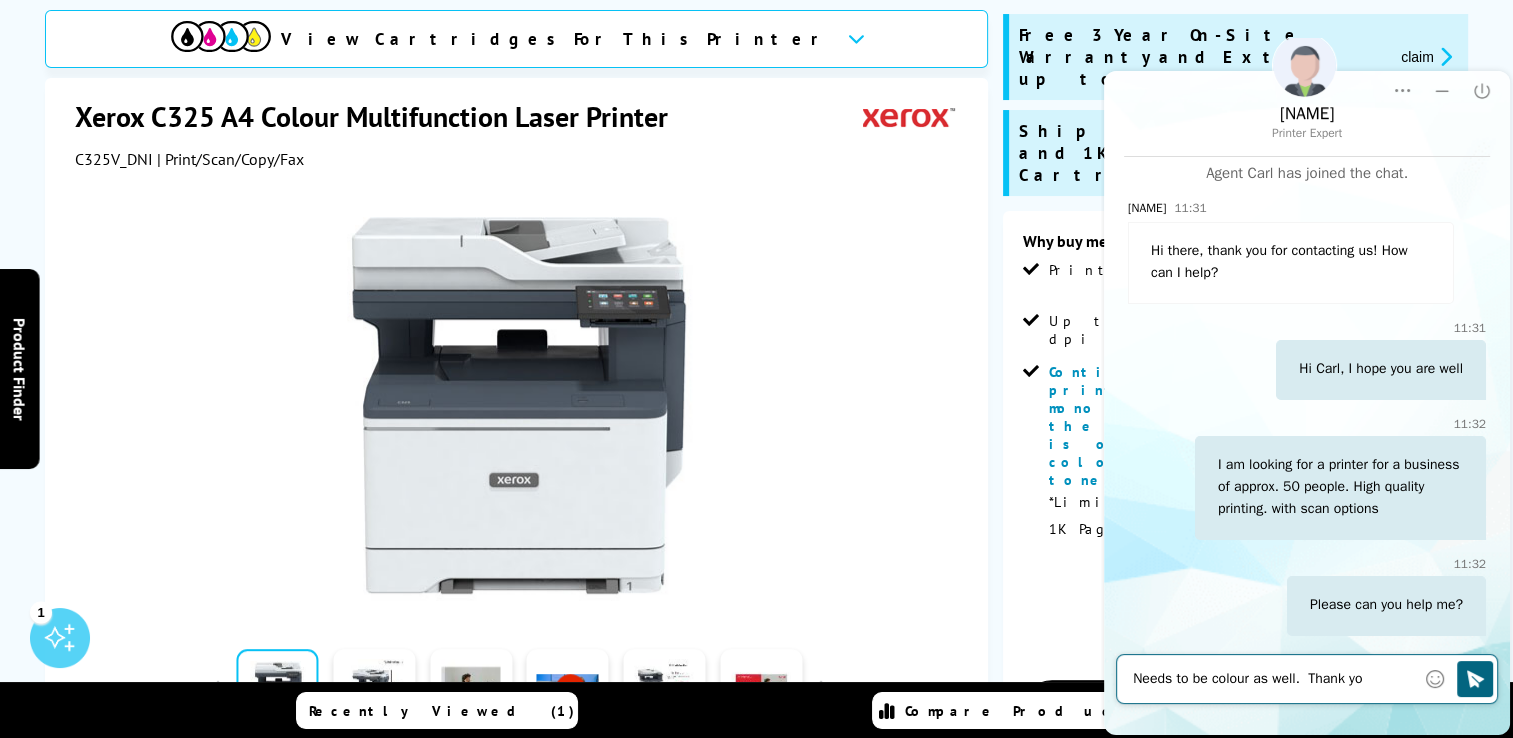 type on "Needs to be colour as well.  Thank you" 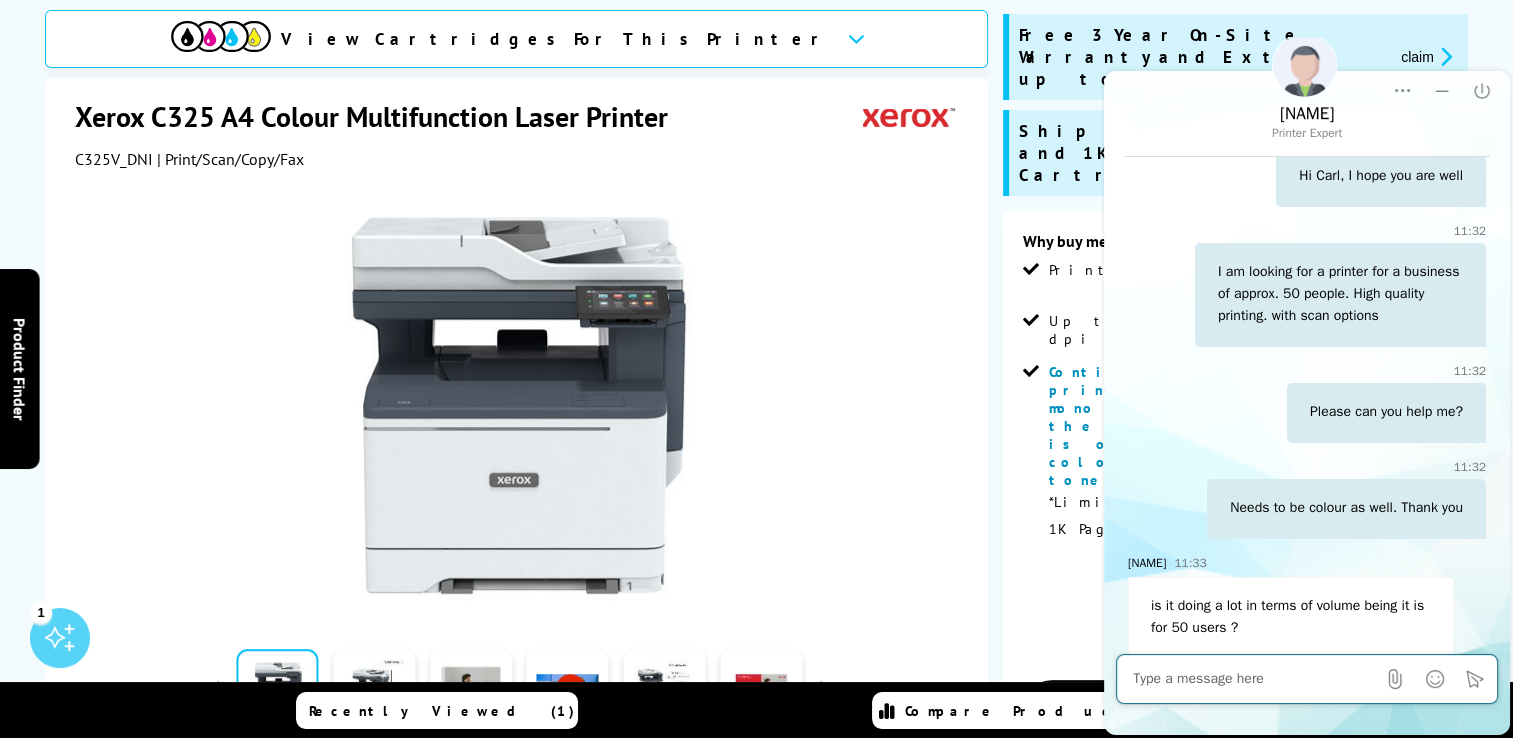 scroll, scrollTop: 250, scrollLeft: 0, axis: vertical 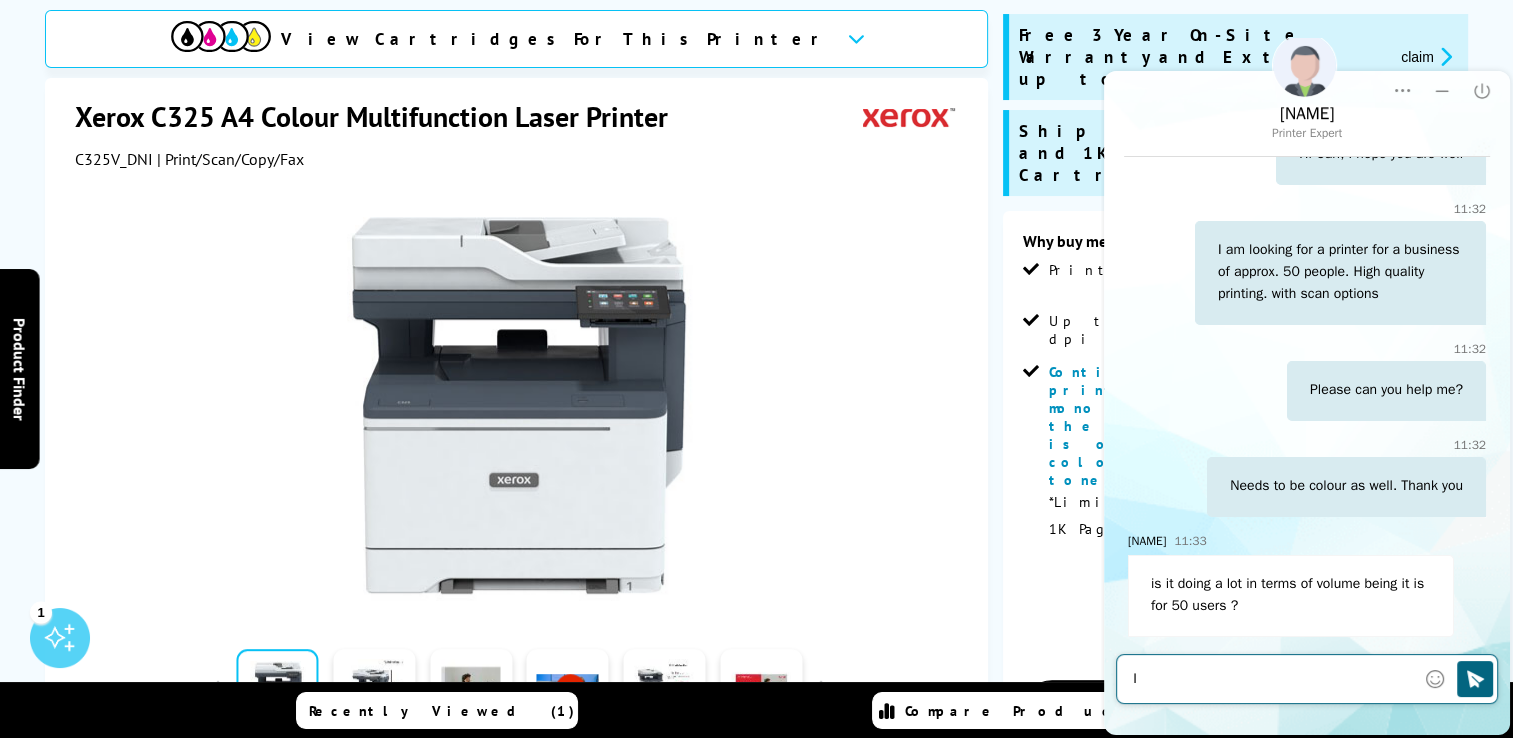 type on "I" 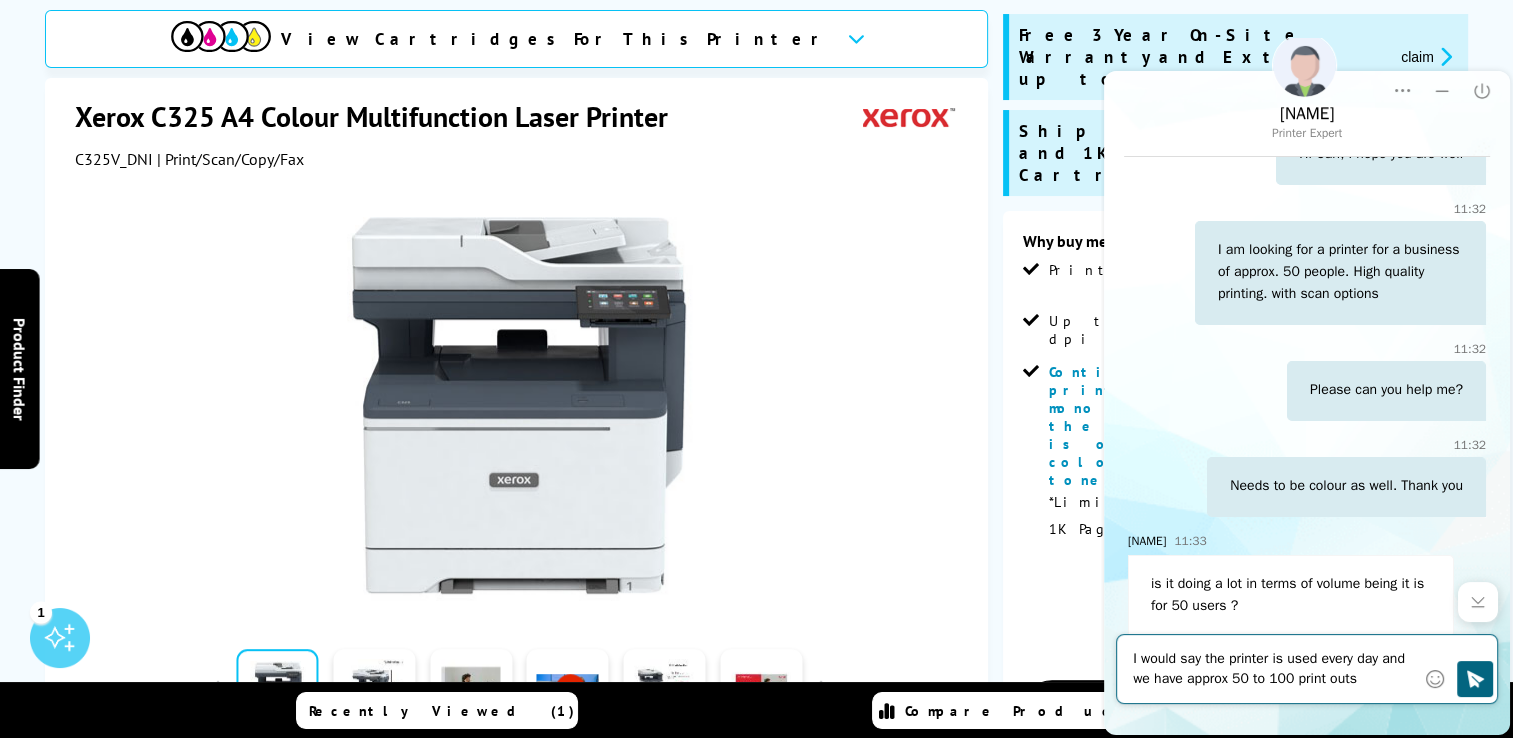 type on "I would say the printer is used every day and we have approx 50 to 100 print outs" 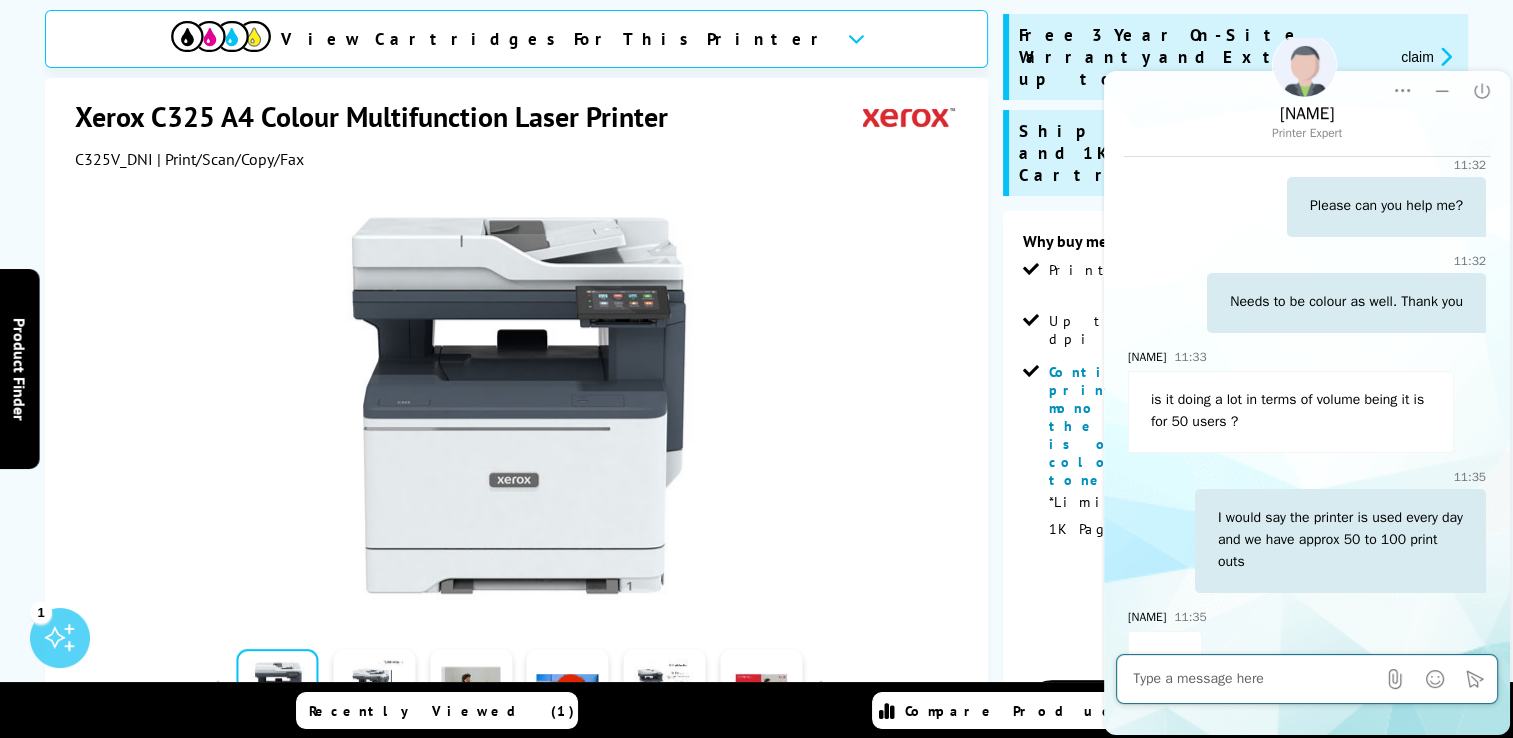 scroll, scrollTop: 487, scrollLeft: 0, axis: vertical 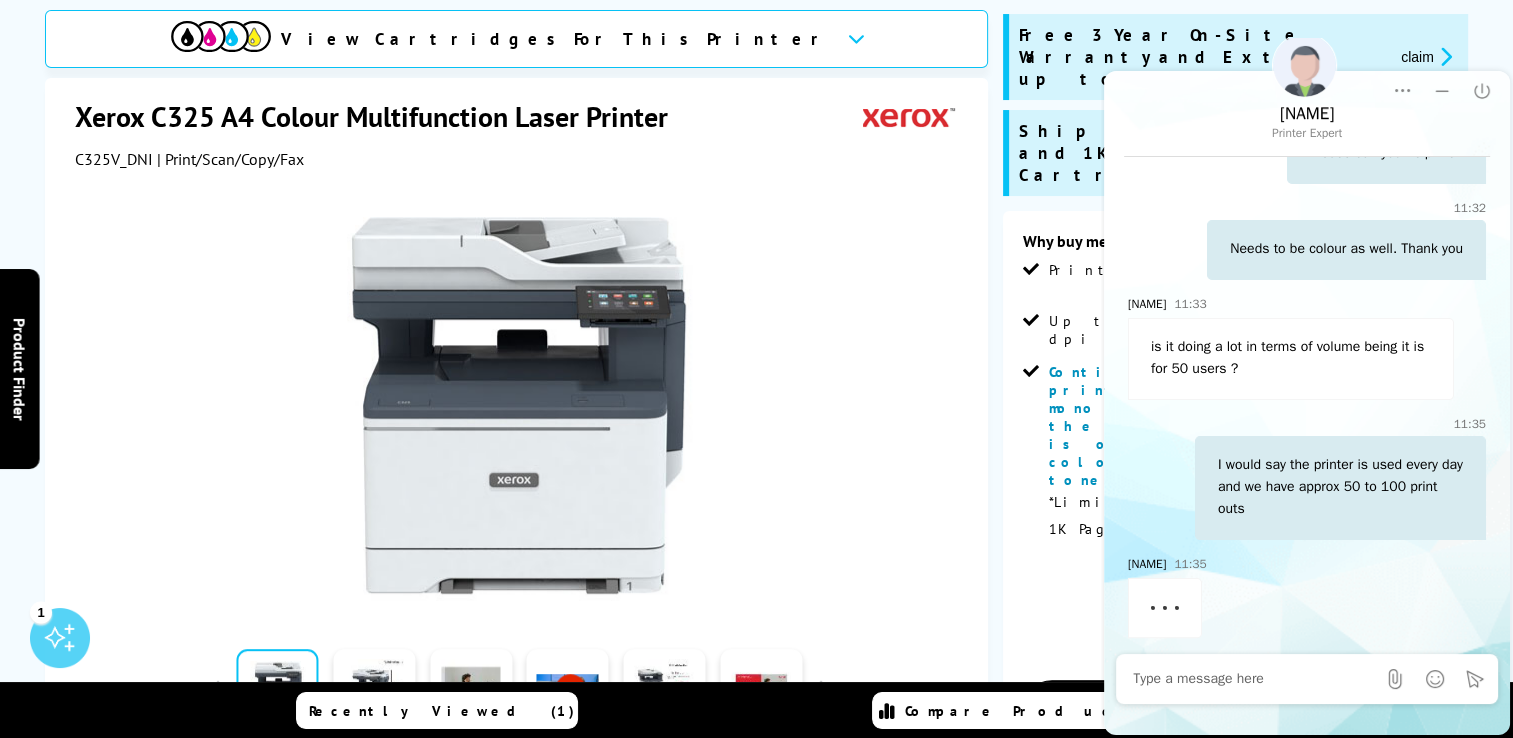 click on "Xerox C325 A4 Colour Multifunction Laser Printer" at bounding box center (381, 116) 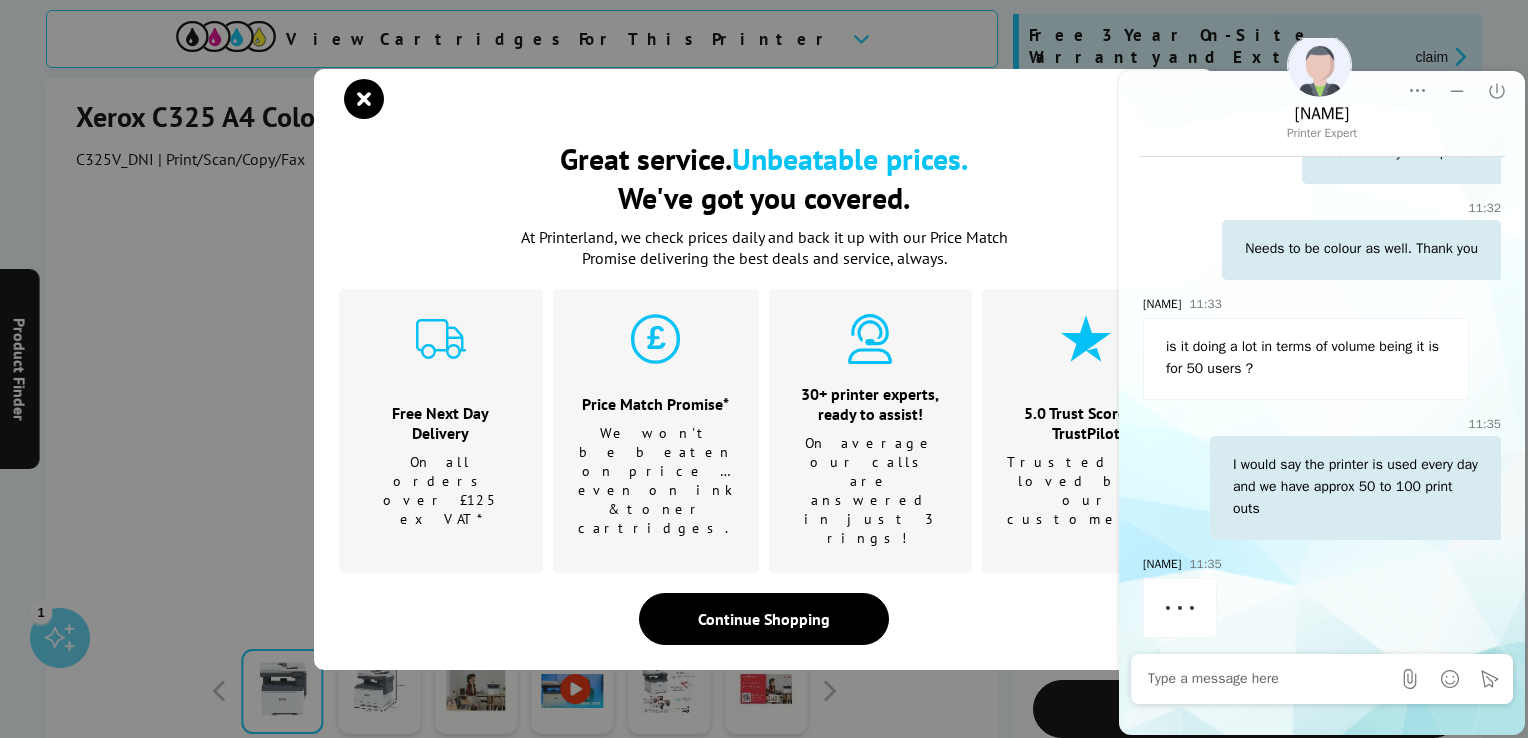 click on "Great service.  Unbeatable prices.
We've got you covered.
Great service.  Unbeatable prices.   We've got you covered.
At Printerland, we check prices daily and back it up with our Price Match Promise delivering the best deals and service, always.
Free Next Day Delivery
On all orders over £125 ex VAT*" at bounding box center (764, 369) 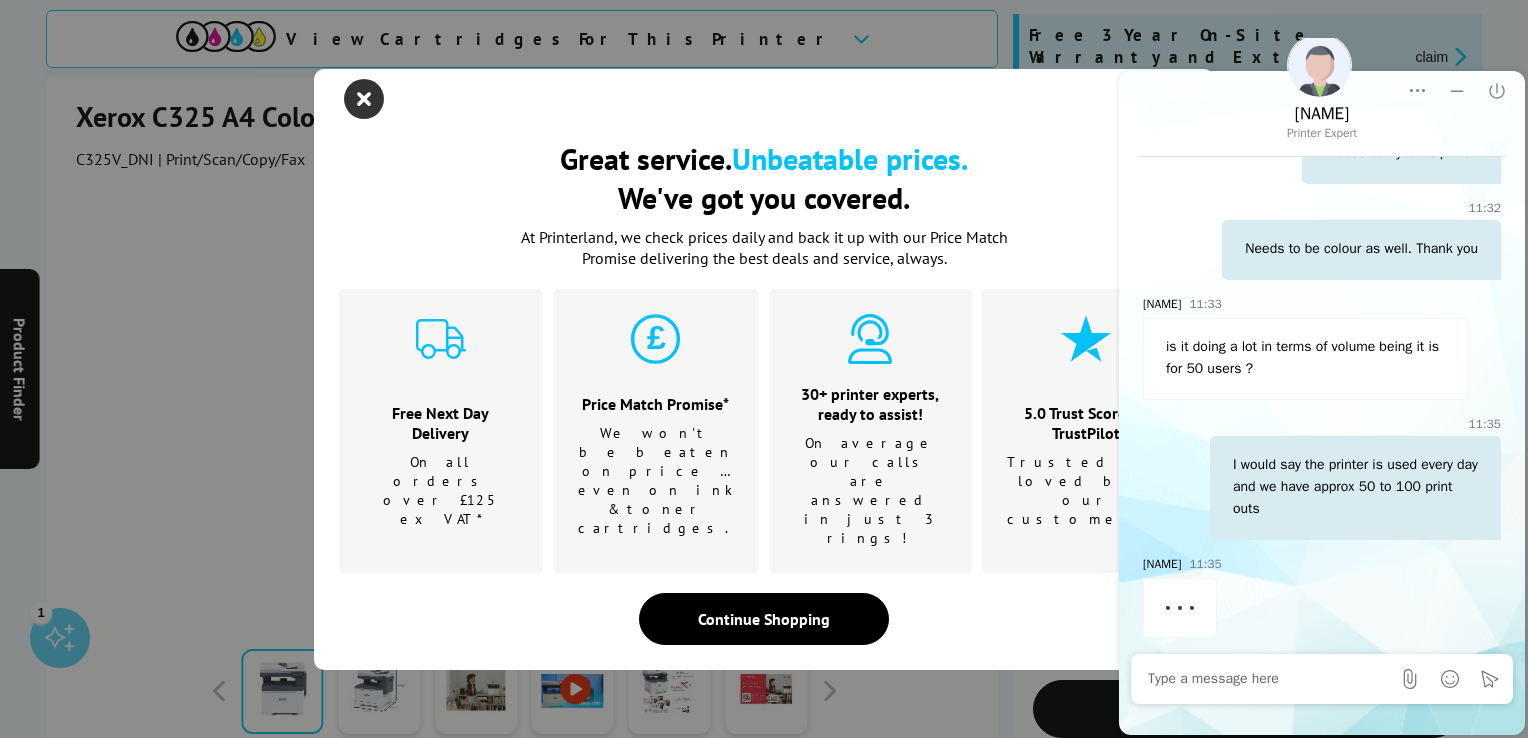click at bounding box center (364, 99) 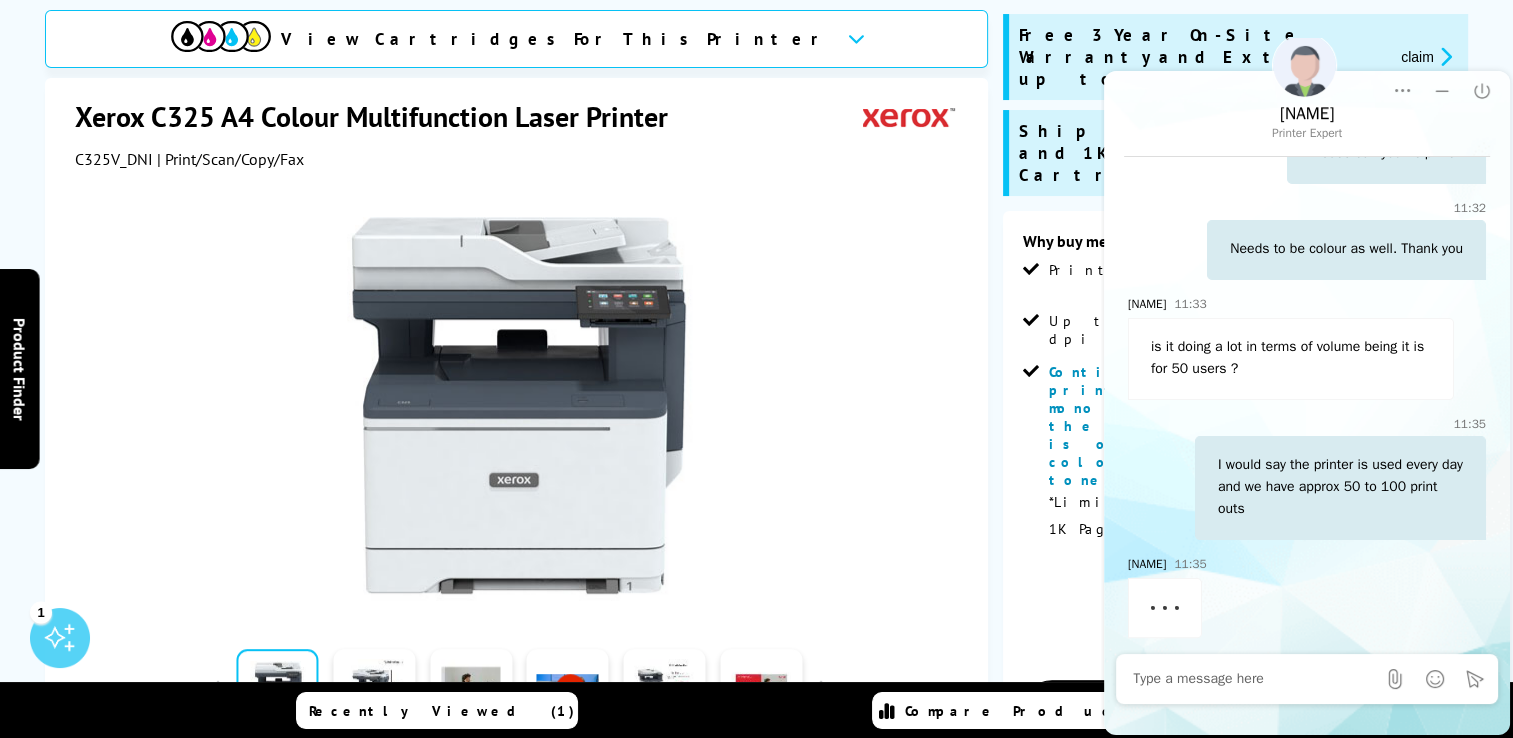 click on "Xerox C325 A4 Colour Multifunction Laser Printer" at bounding box center (381, 116) 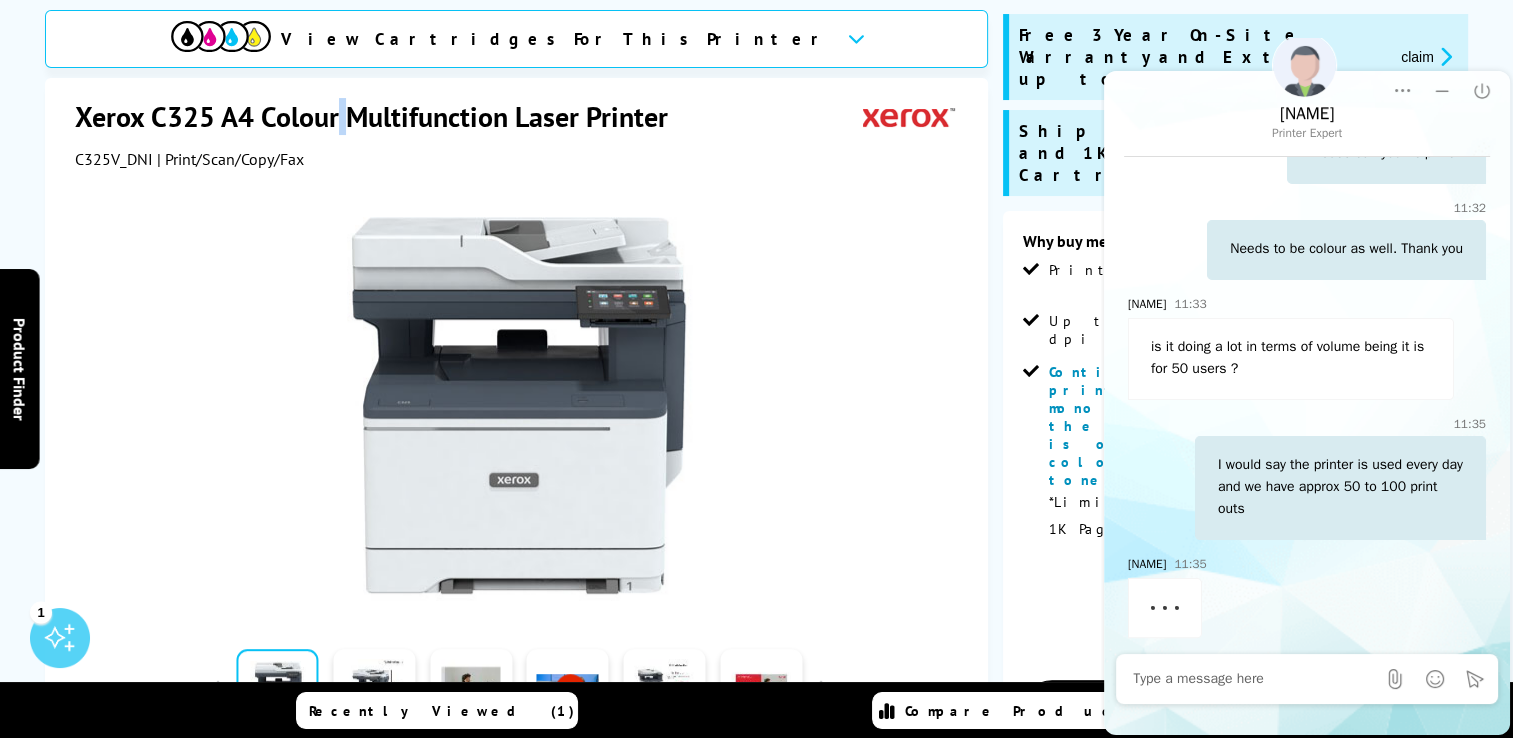 click on "Xerox C325 A4 Colour Multifunction Laser Printer" at bounding box center [381, 116] 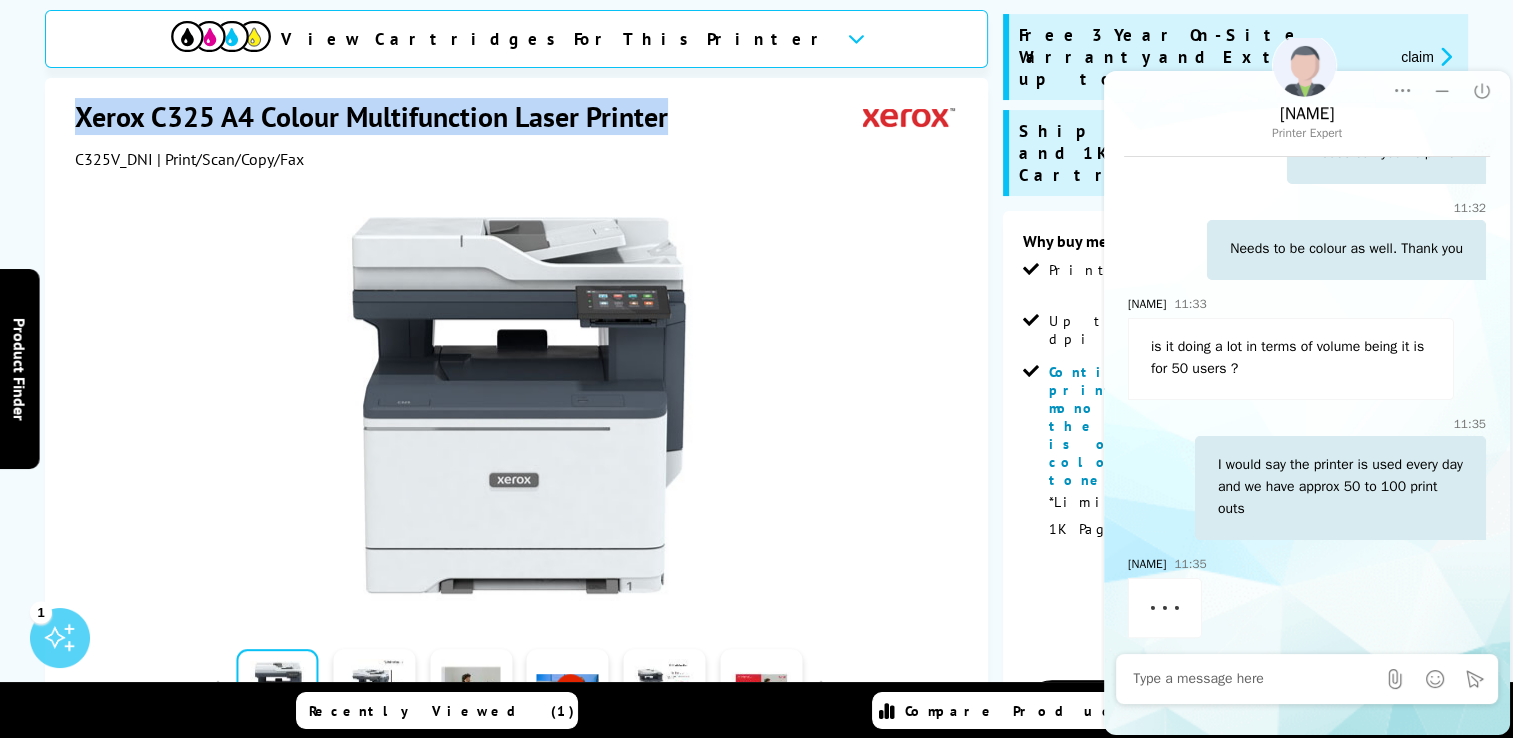 click on "Xerox C325 A4 Colour Multifunction Laser Printer" at bounding box center (381, 116) 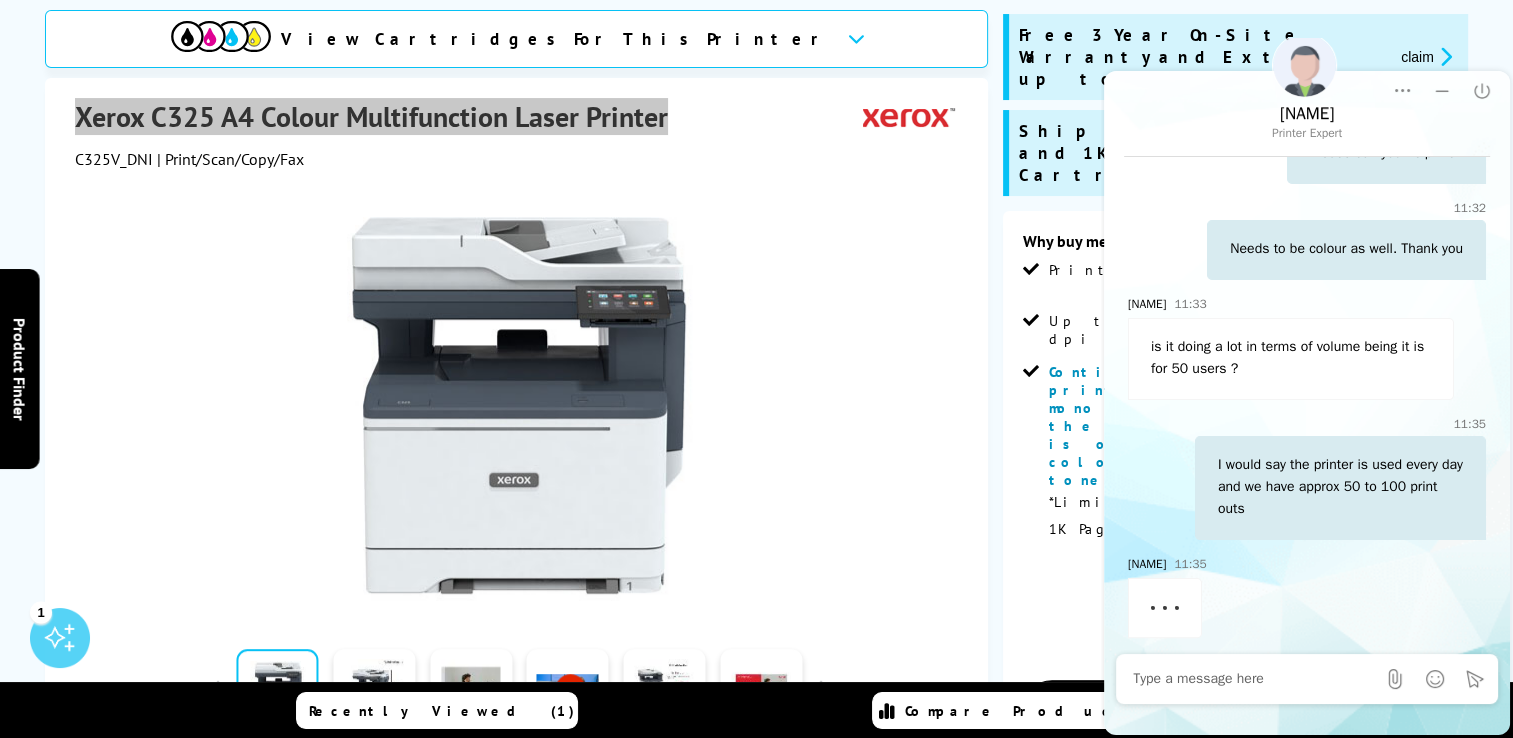 click at bounding box center (1254, 679) 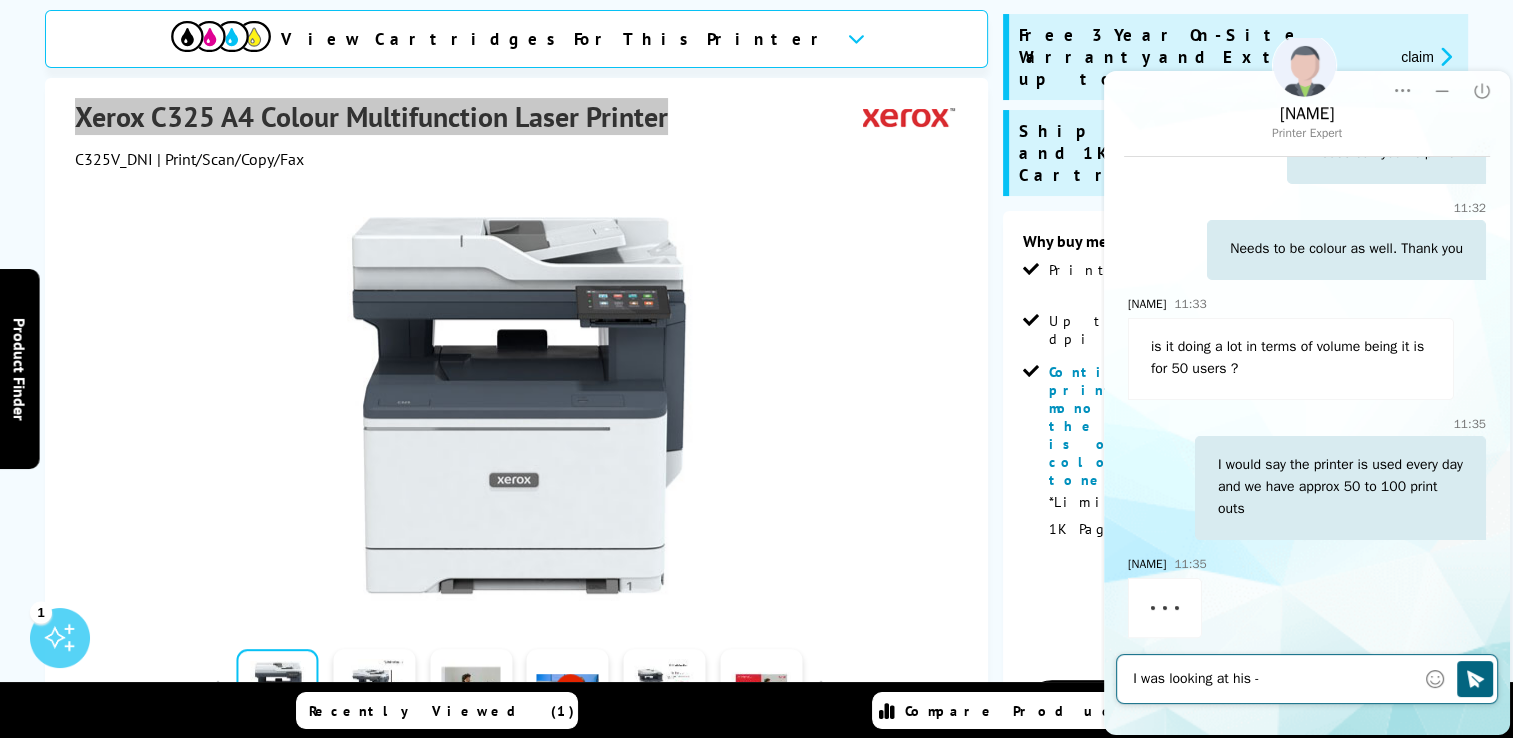 paste on "Xerox C325 A4 Colour Multifunction Laser Printer" 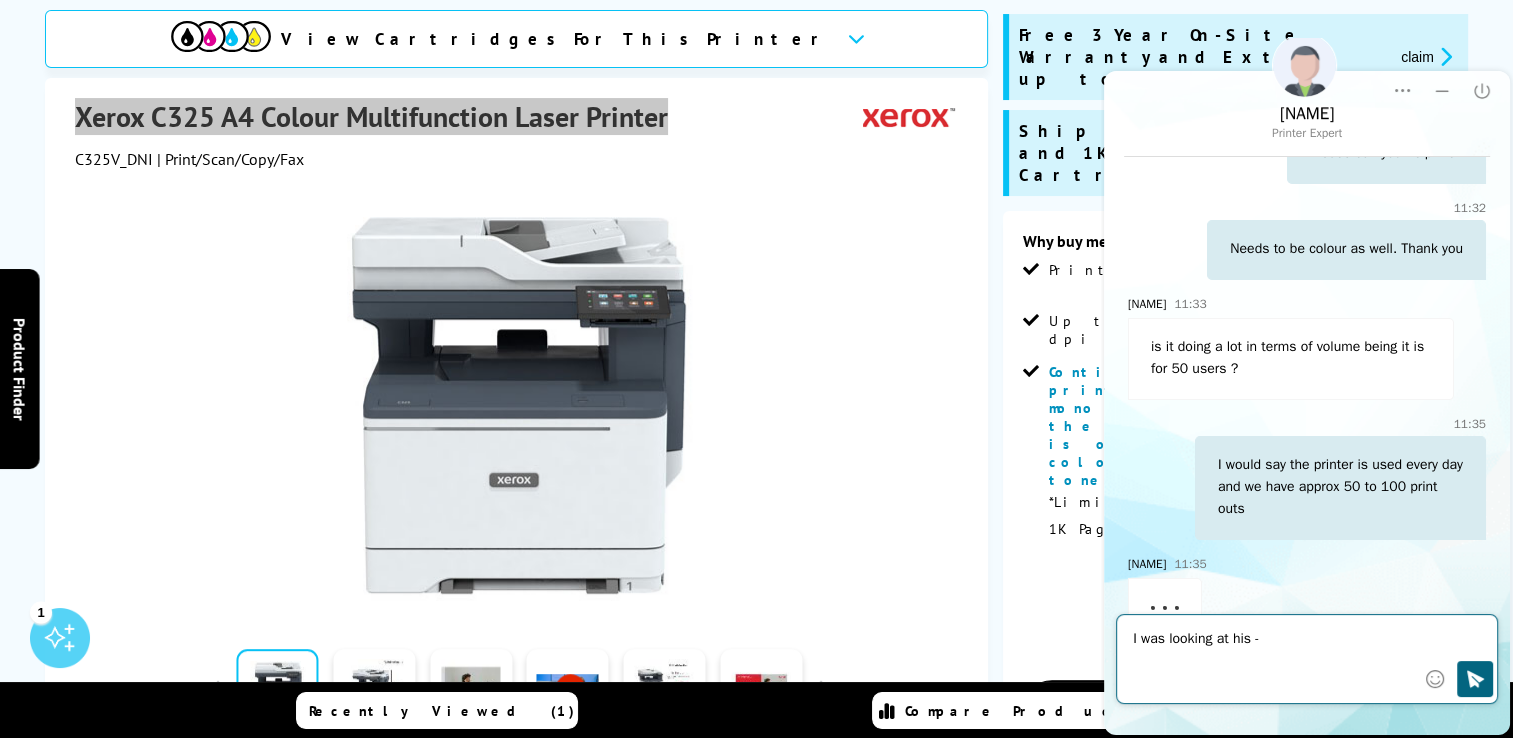 type on "I was looking at his - Xerox C325 A4 Colour Multifunction Laser Printer" 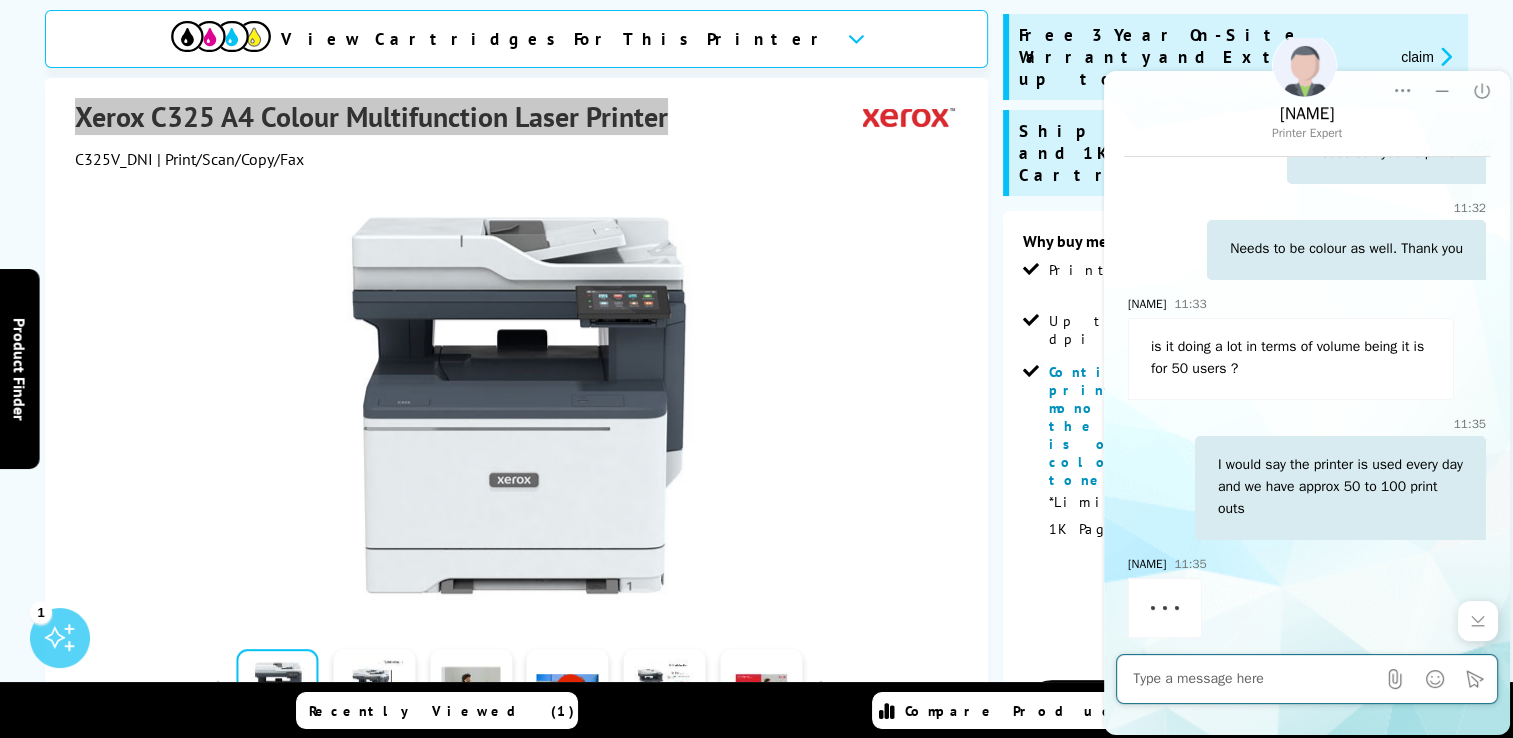 scroll, scrollTop: 604, scrollLeft: 0, axis: vertical 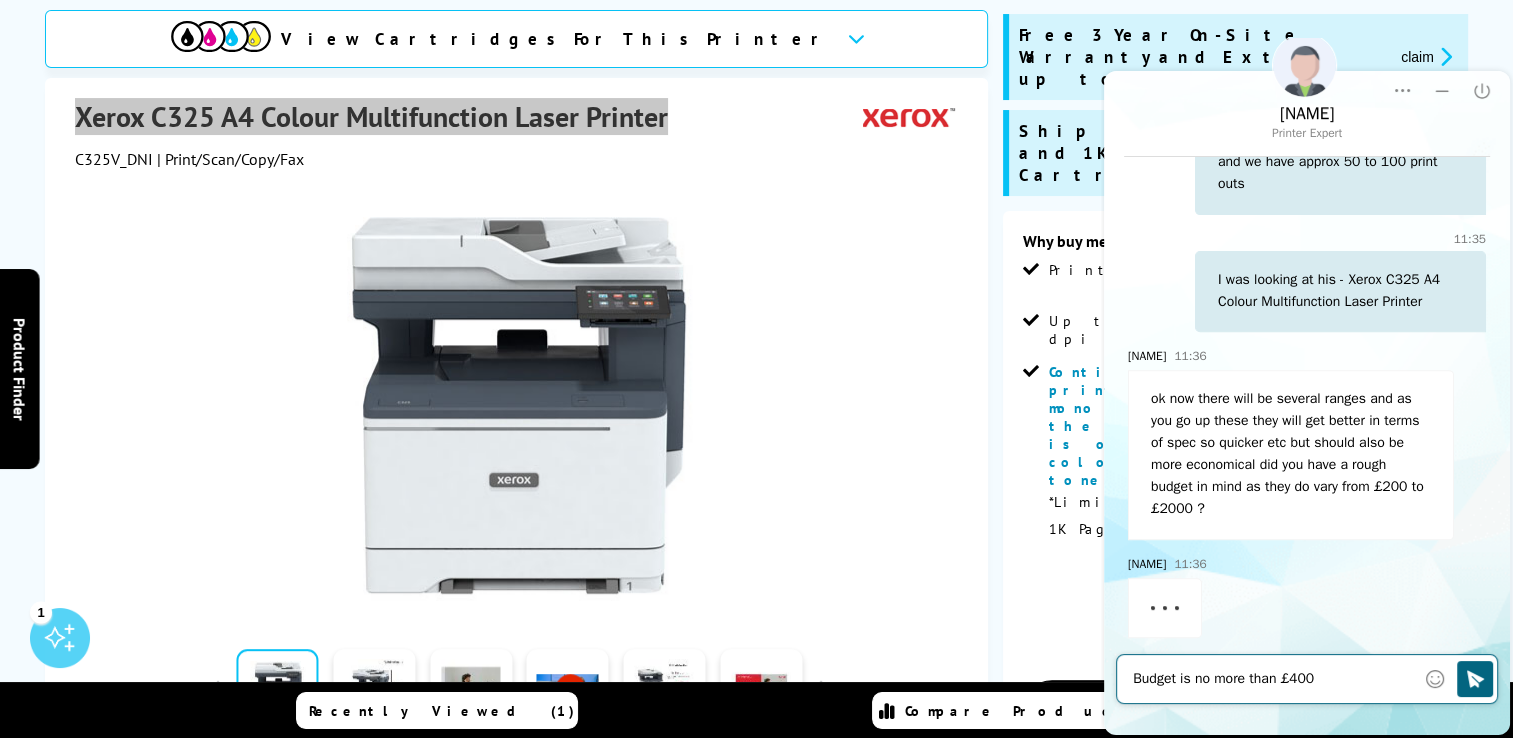 type on "Budget is no more than £400" 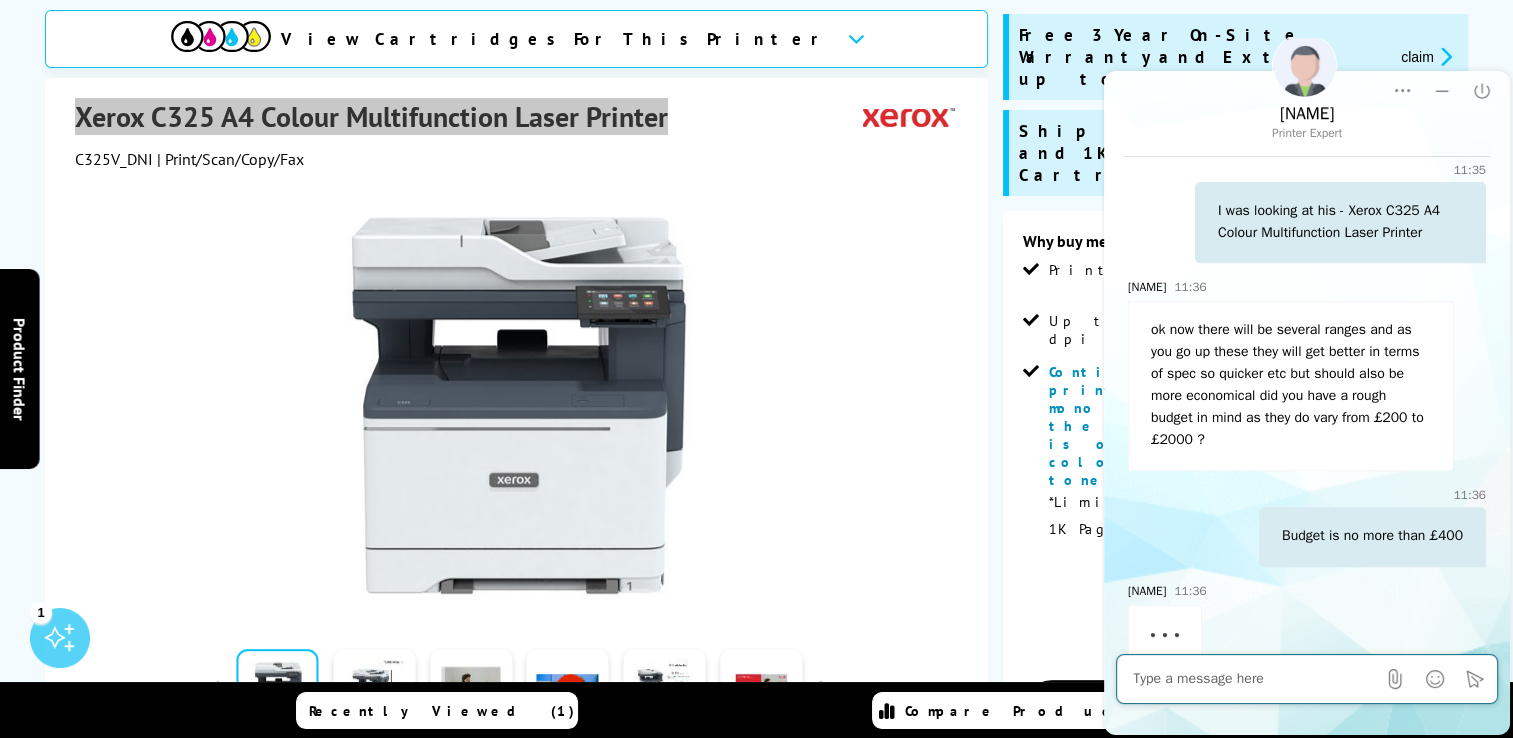 scroll, scrollTop: 908, scrollLeft: 0, axis: vertical 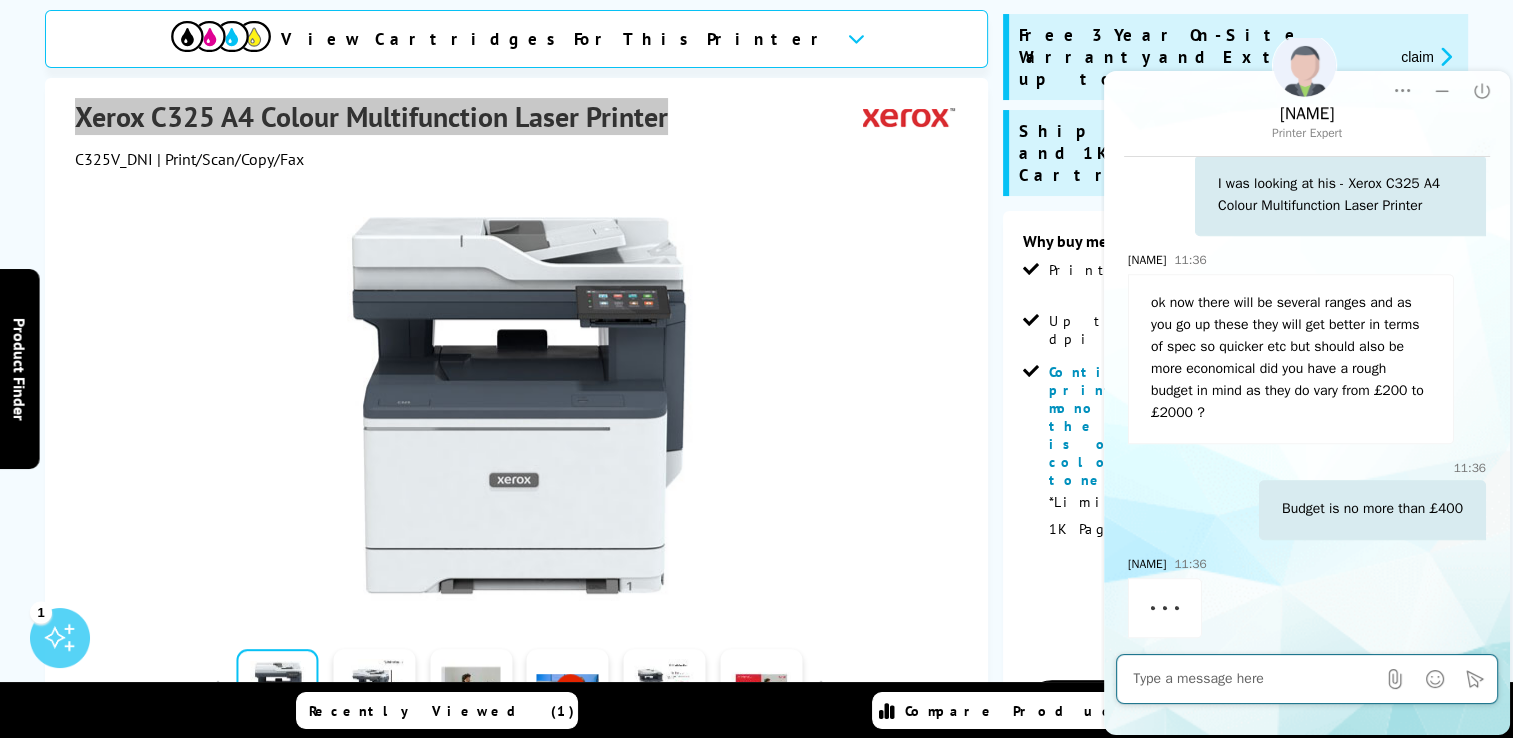 type on "W" 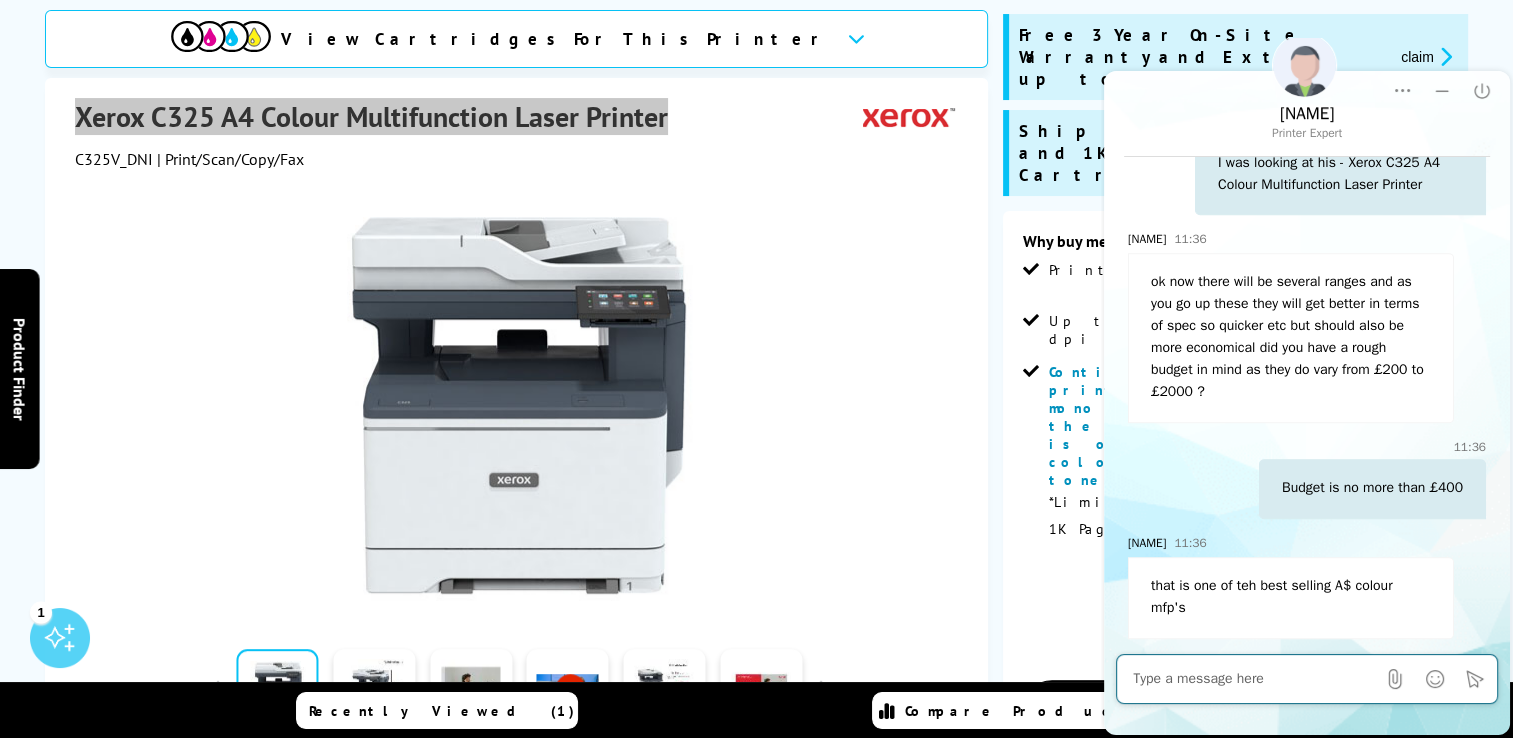scroll, scrollTop: 1027, scrollLeft: 0, axis: vertical 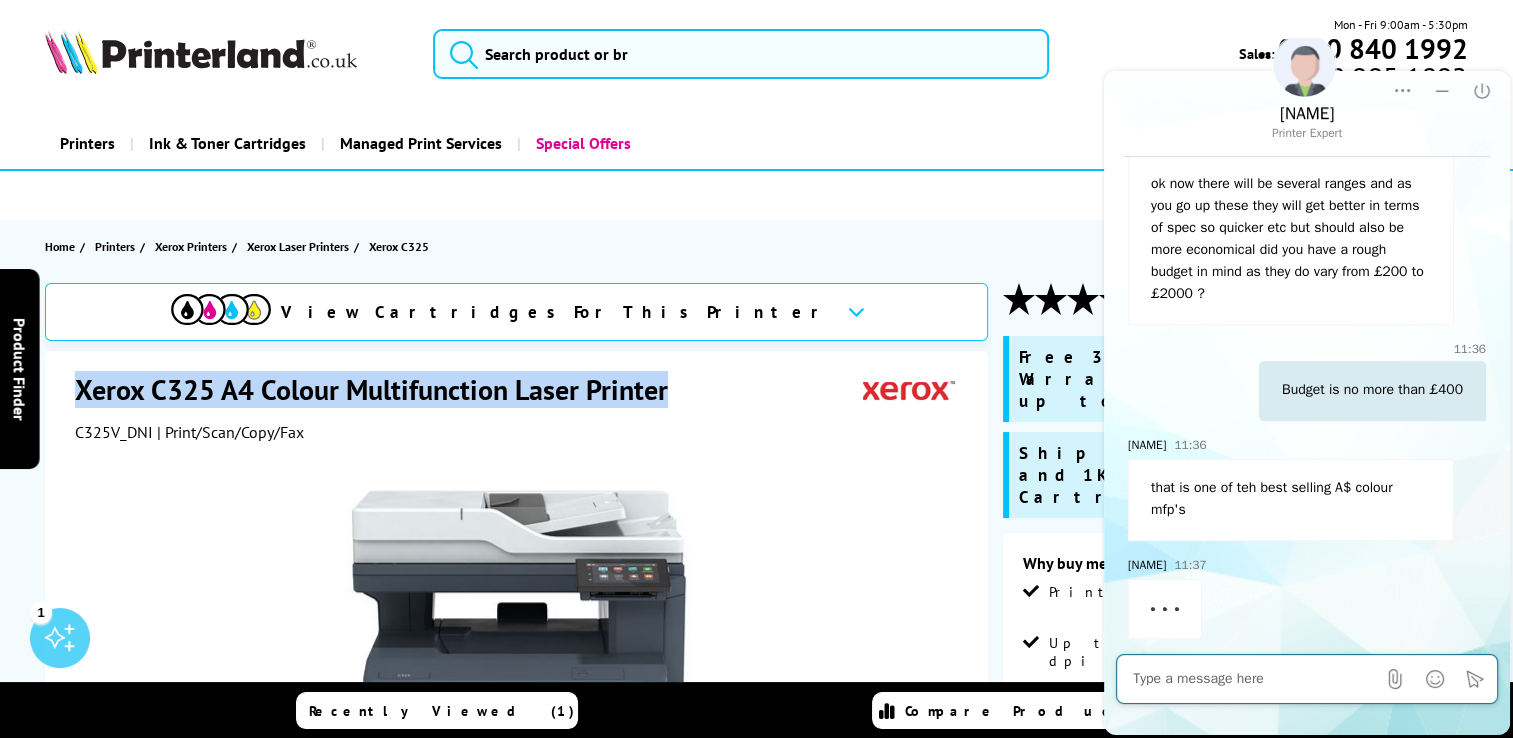 click on "Xerox C325 A4 Colour Multifunction Laser Printer" at bounding box center (381, 389) 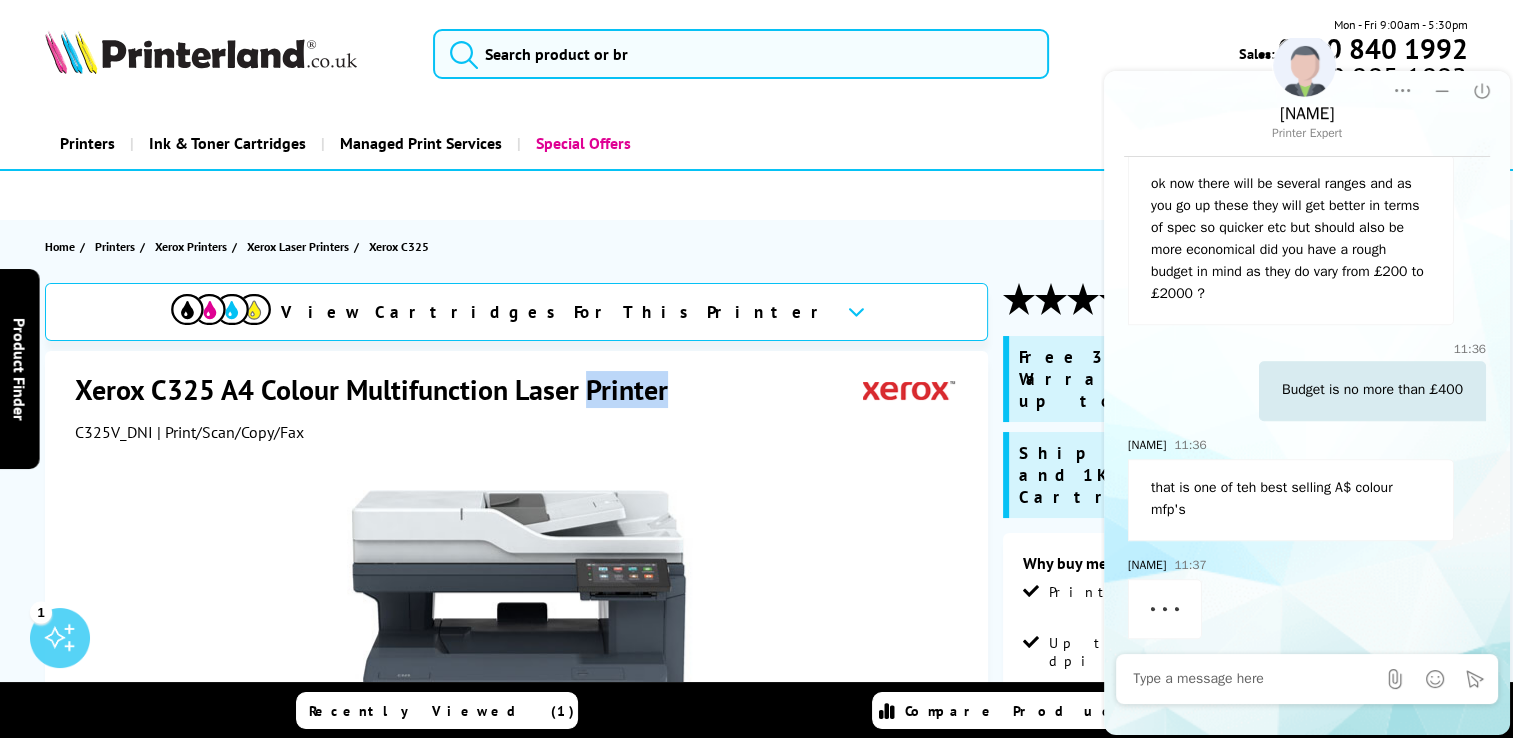 click on "Xerox C325 A4 Colour Multifunction Laser Printer" at bounding box center [381, 389] 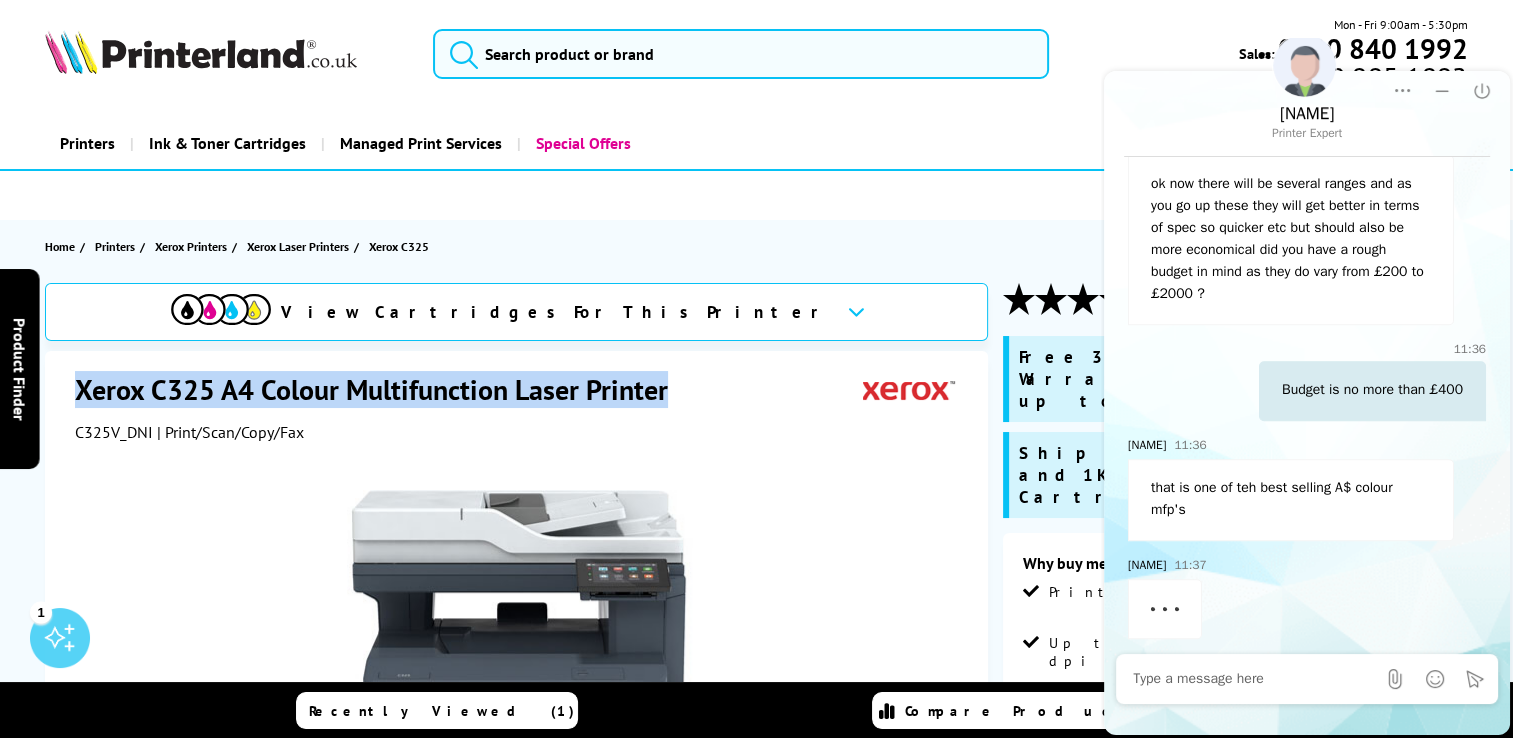 click on "Xerox C325 A4 Colour Multifunction Laser Printer" at bounding box center [381, 389] 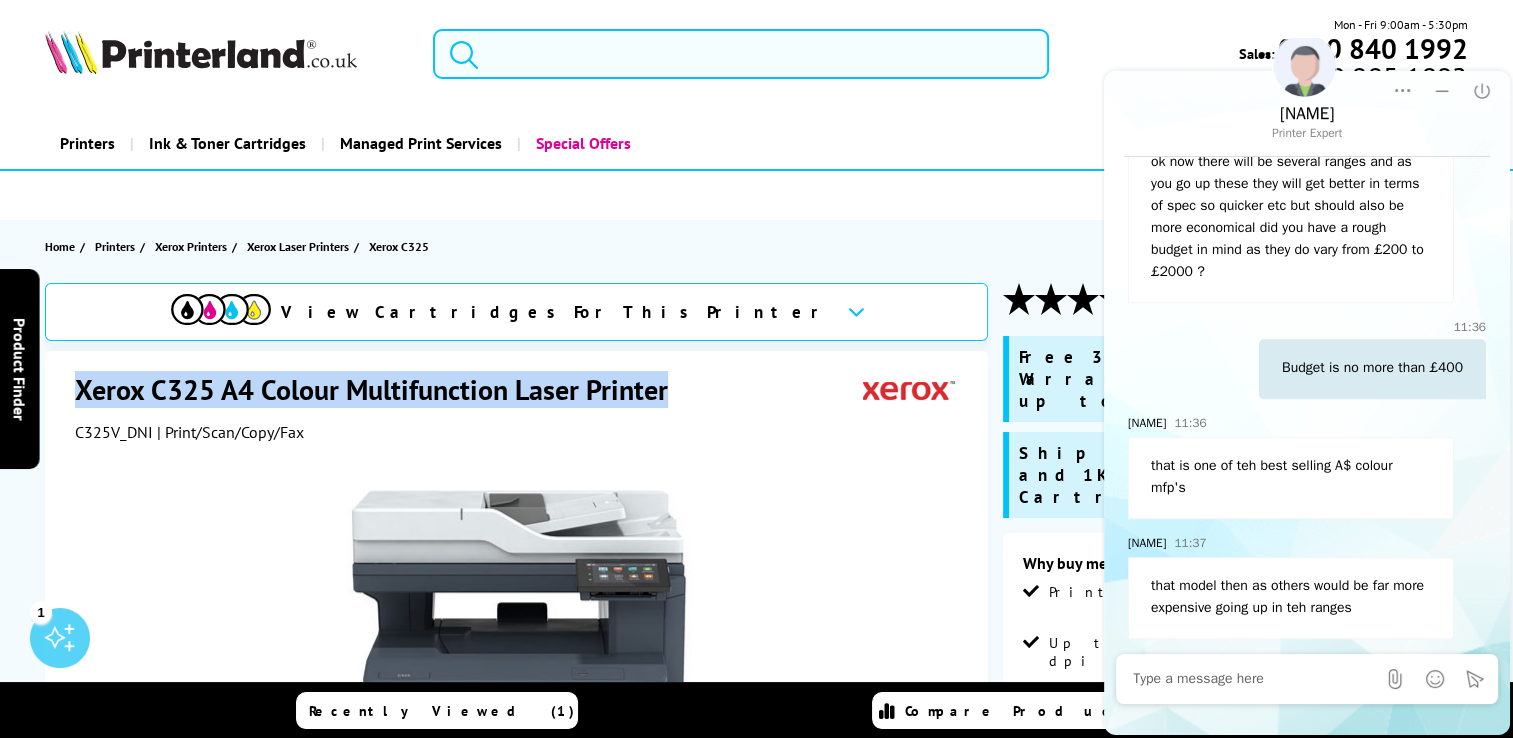 scroll, scrollTop: 1048, scrollLeft: 0, axis: vertical 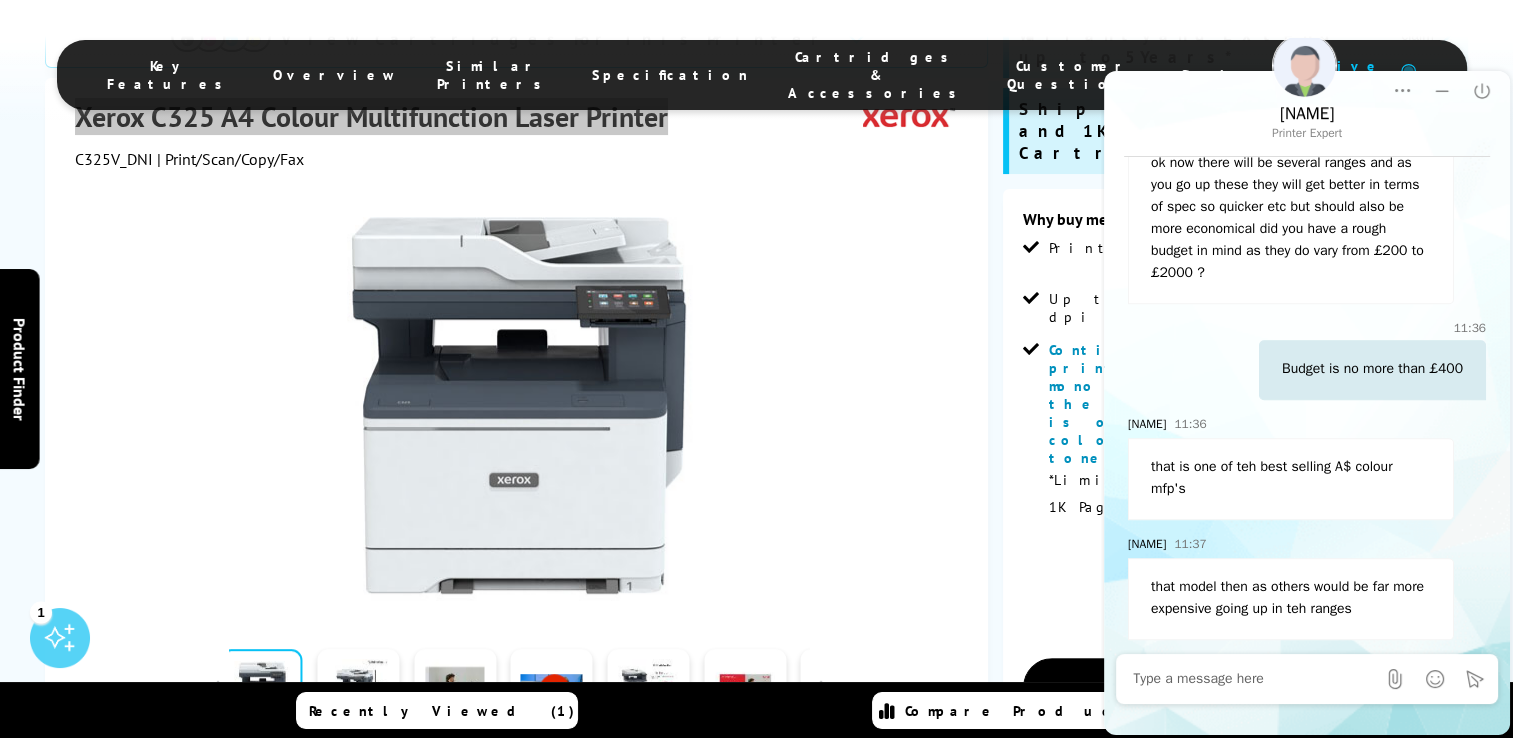 click at bounding box center [1254, 679] 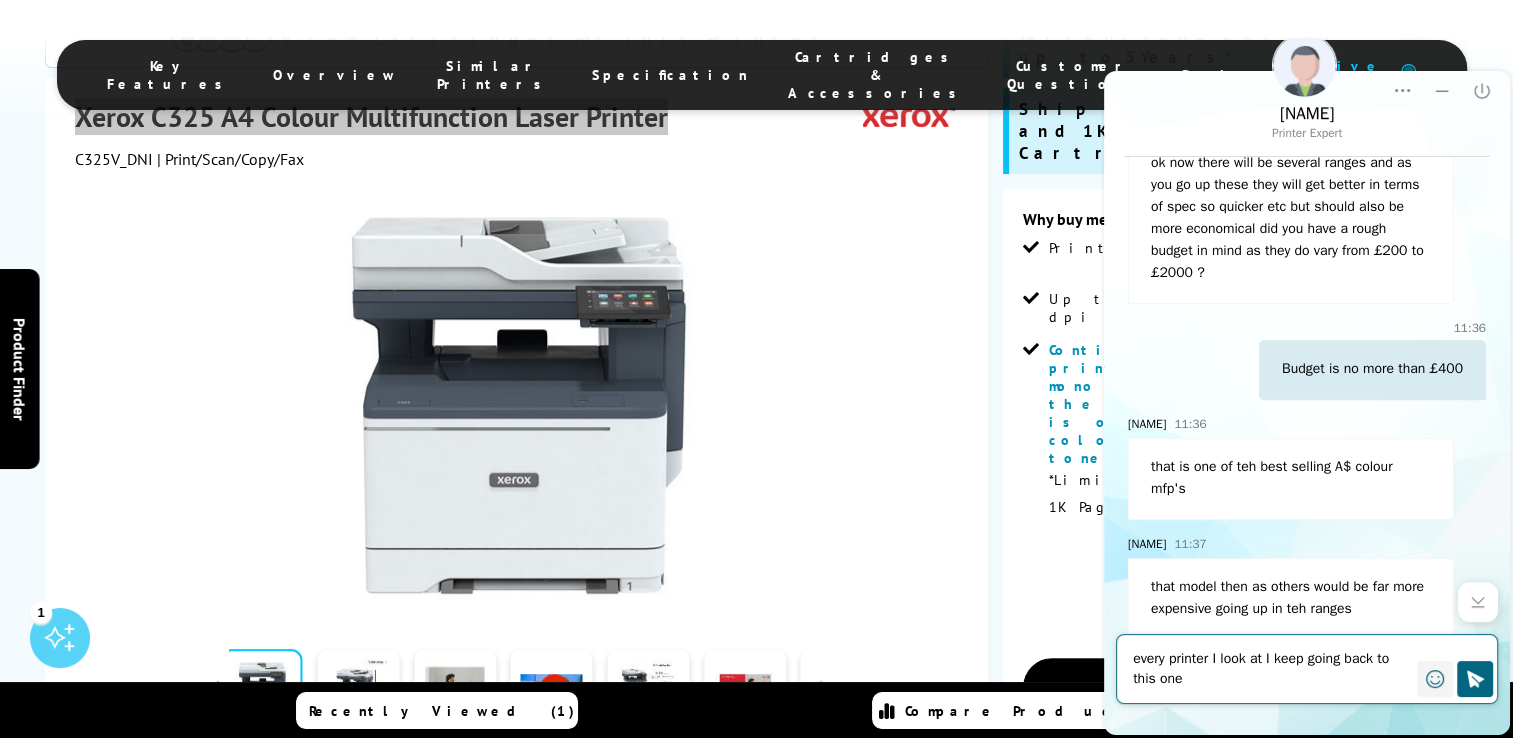 click 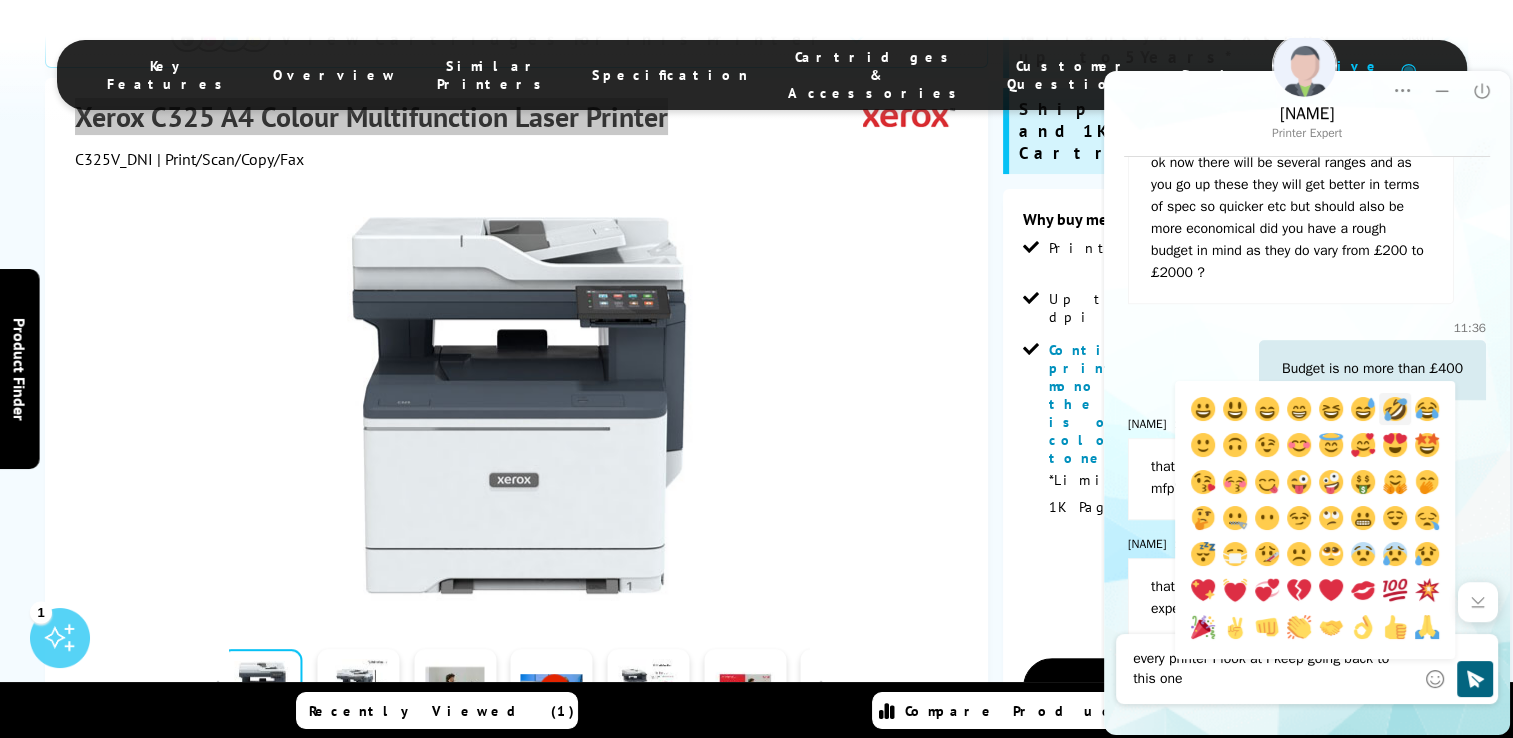 click at bounding box center (1395, 409) 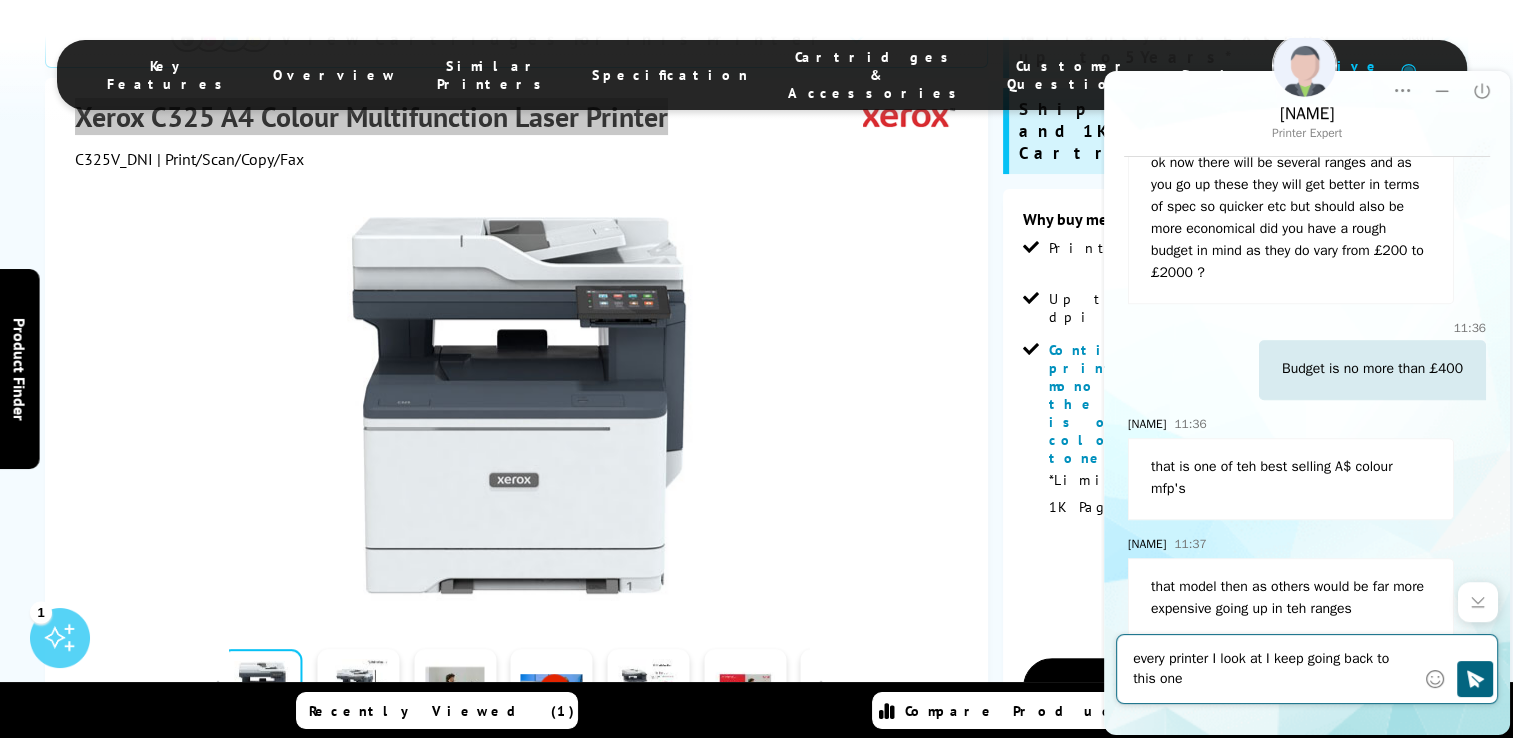 type on "every printer I look at I keep going back to this one 🤣" 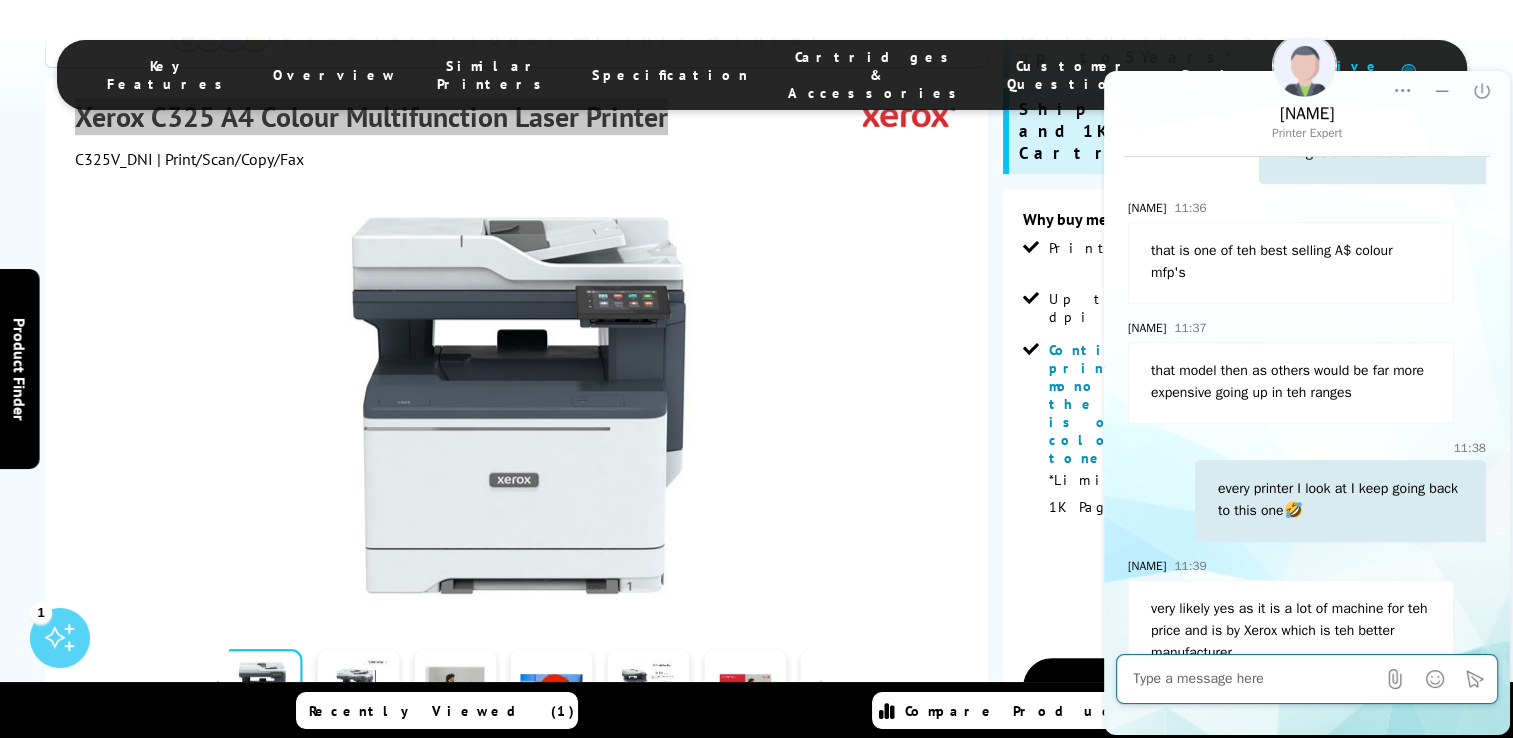 scroll, scrollTop: 1308, scrollLeft: 0, axis: vertical 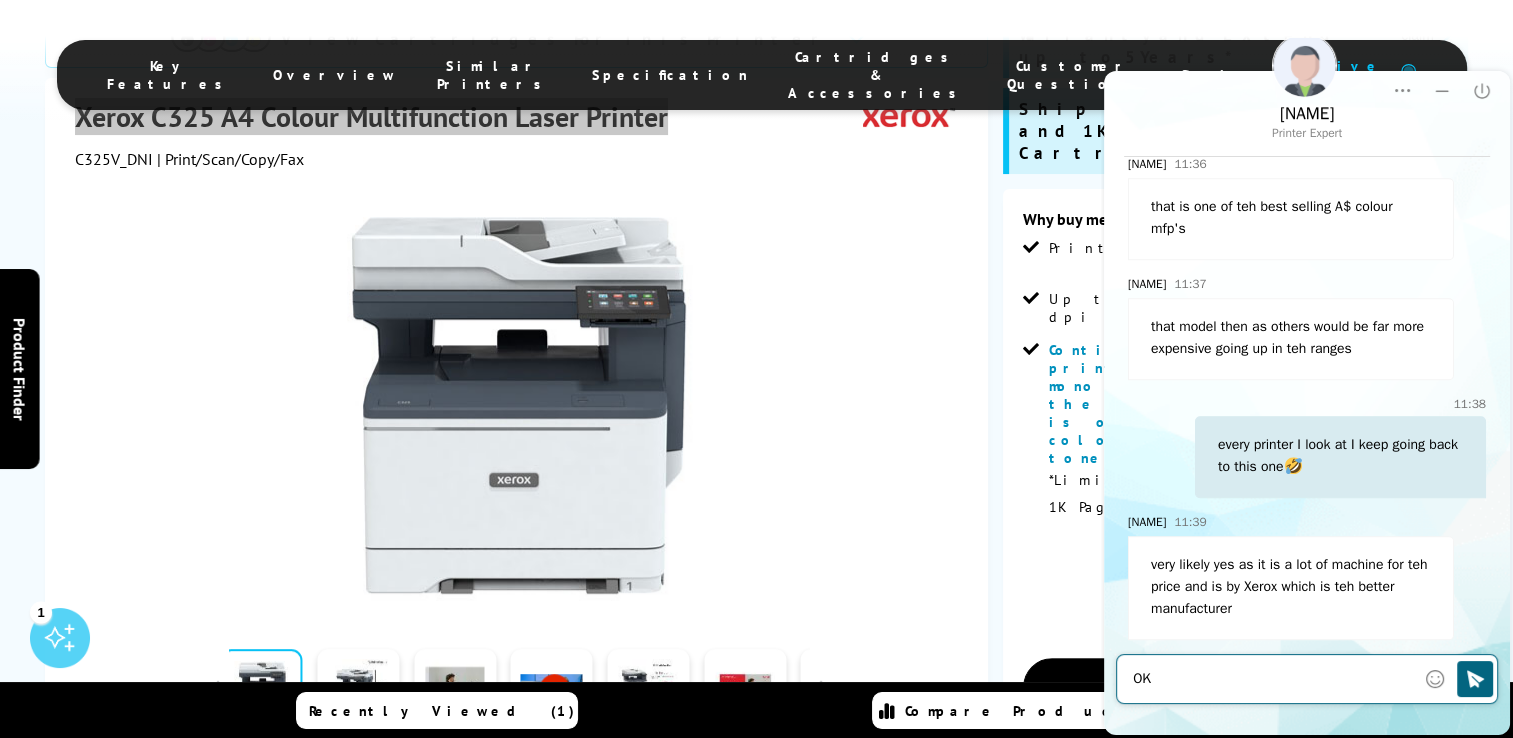 type on "O" 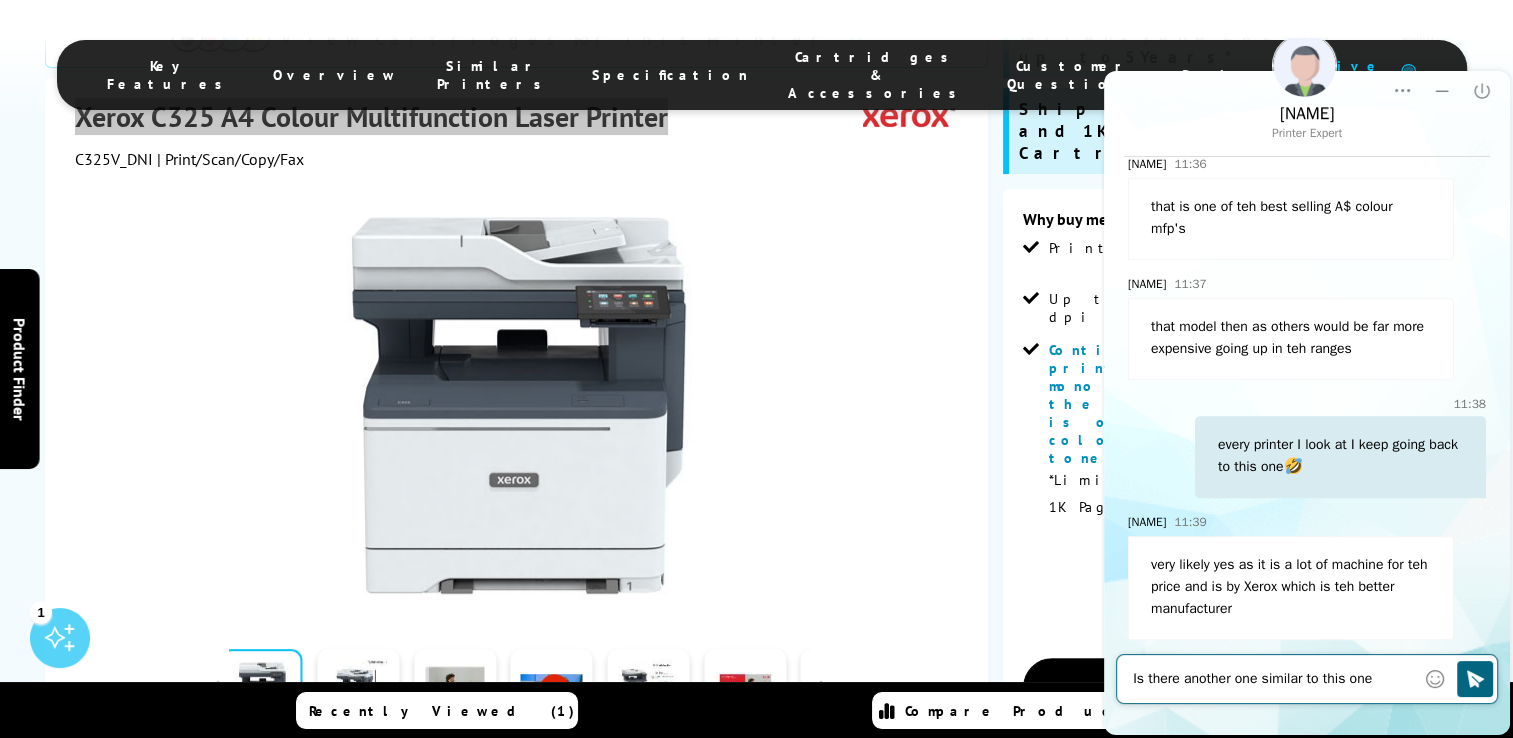 type on "Is there another one similar to this one?" 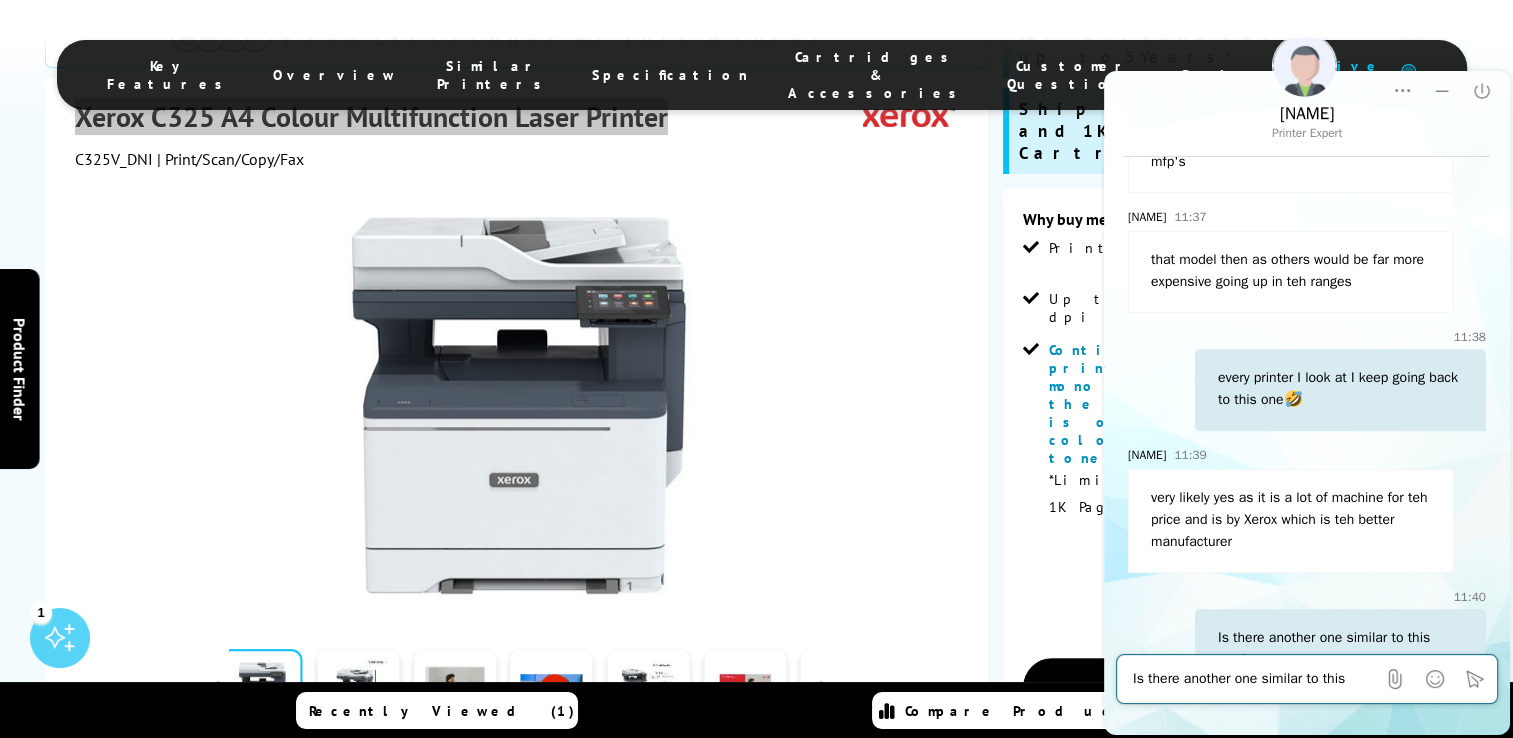type 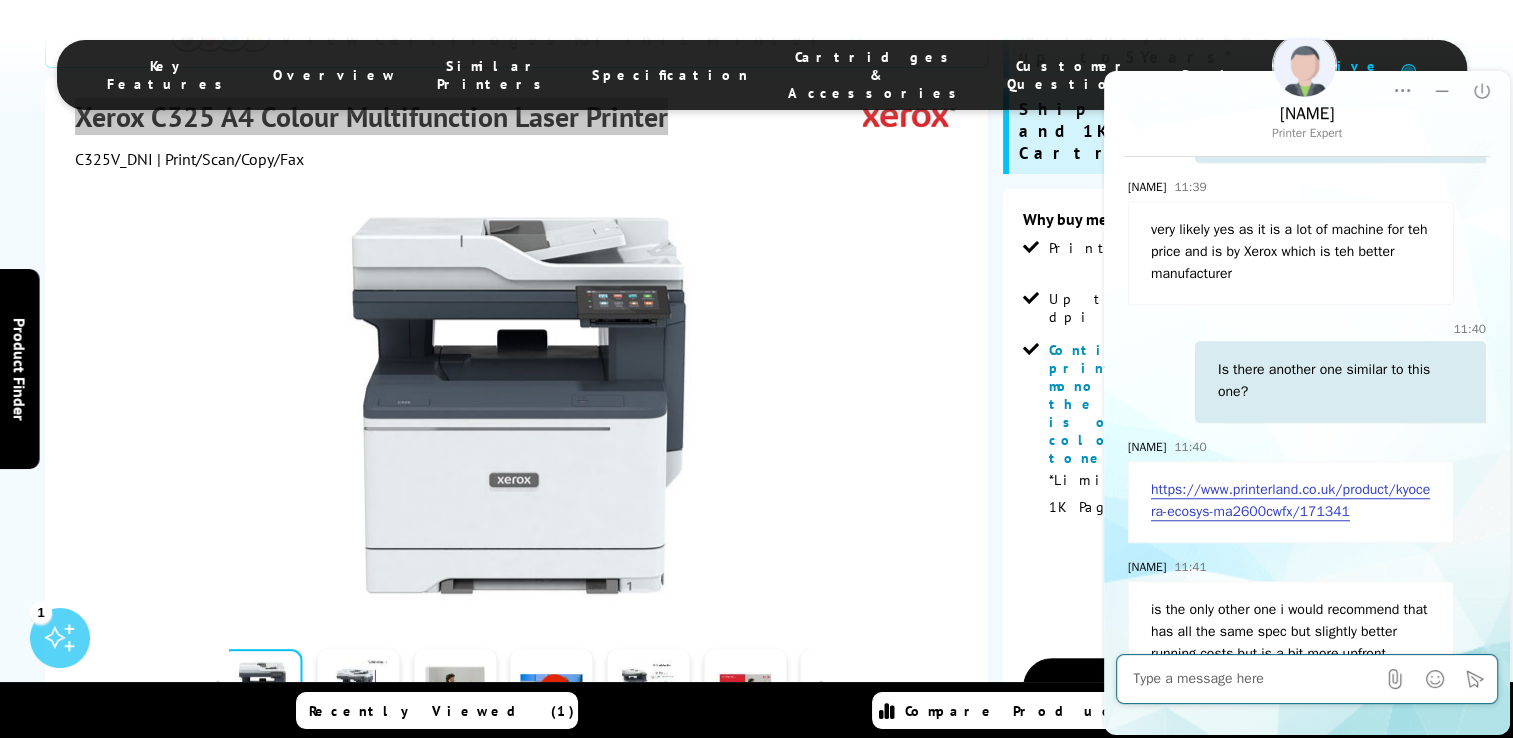 scroll, scrollTop: 1687, scrollLeft: 0, axis: vertical 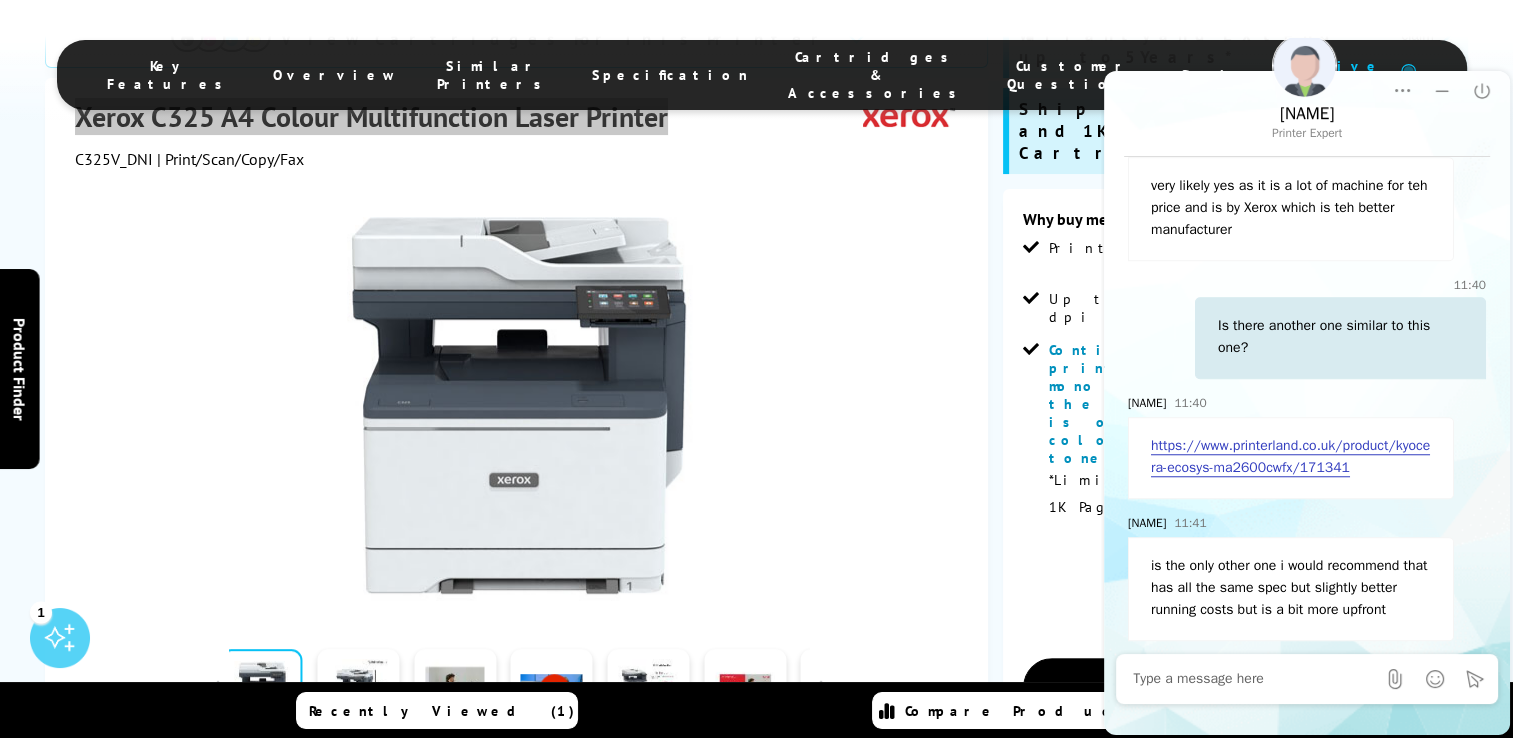 click on "https://www.printerland.co.uk/product/kyocera-ecosys-ma2600cwfx/171341" at bounding box center (1291, 458) 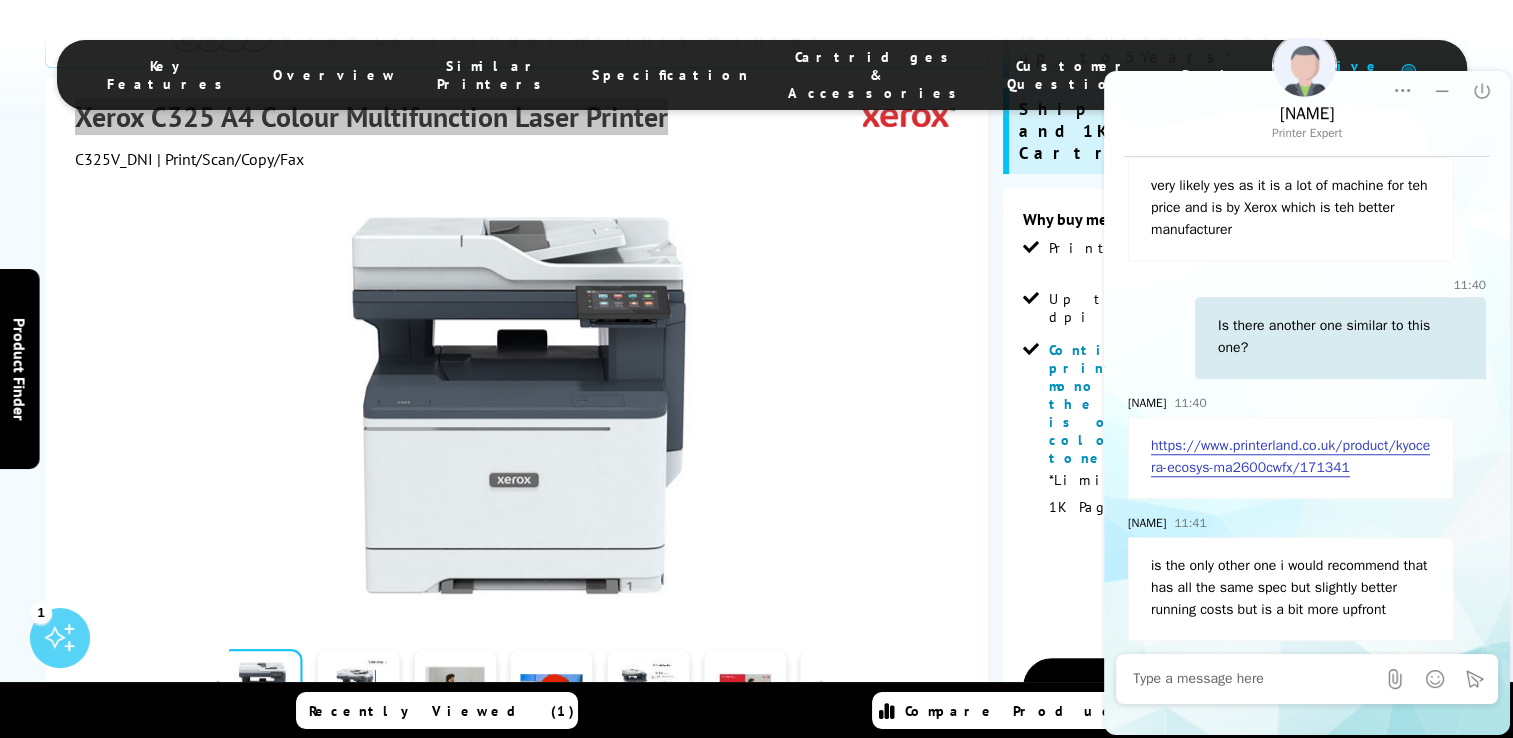 scroll, scrollTop: 1924, scrollLeft: 0, axis: vertical 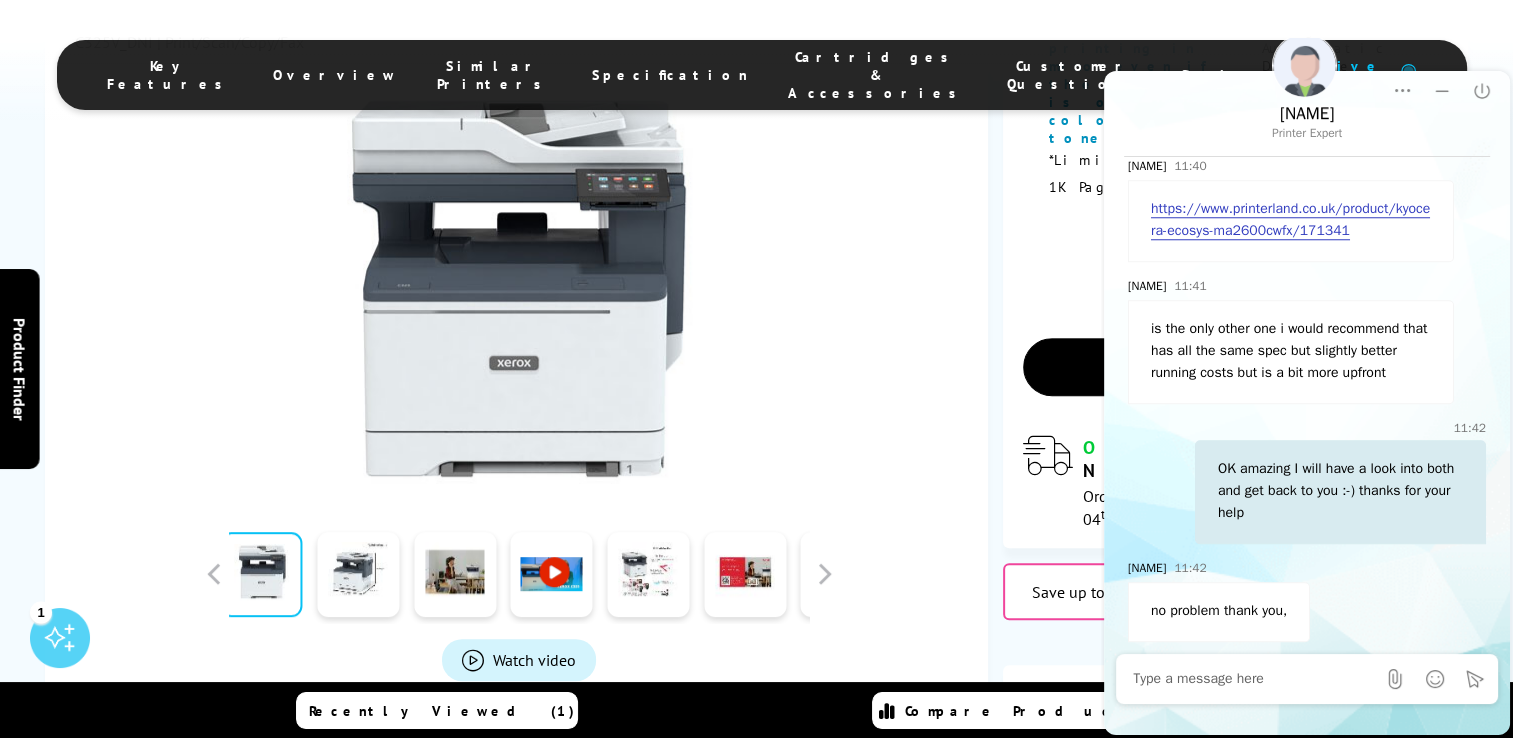 click on "Add to Compare" at bounding box center (394, 749) 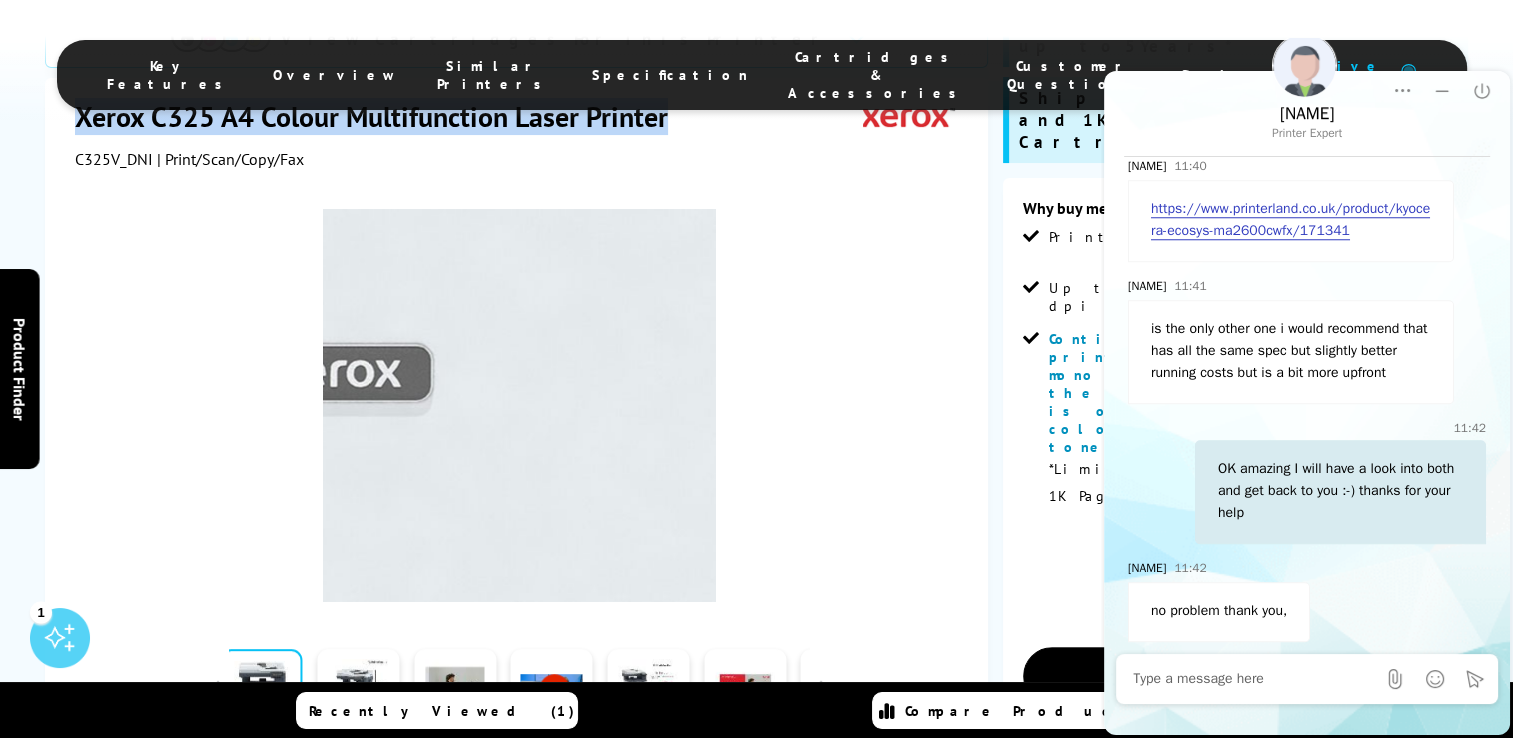 scroll, scrollTop: 354, scrollLeft: 0, axis: vertical 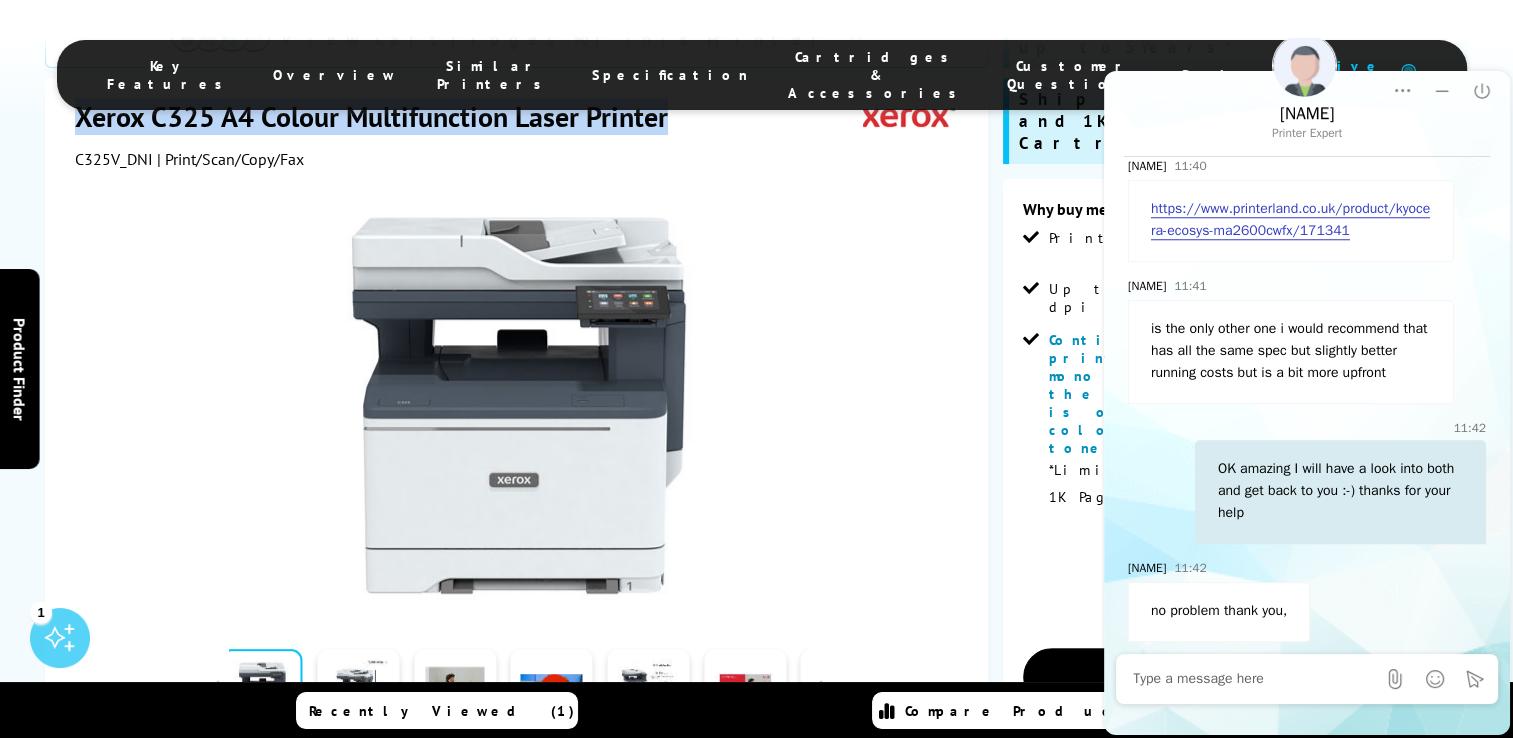 click on "Xerox C325 A4 Colour Multifunction Laser Printer" at bounding box center [381, 116] 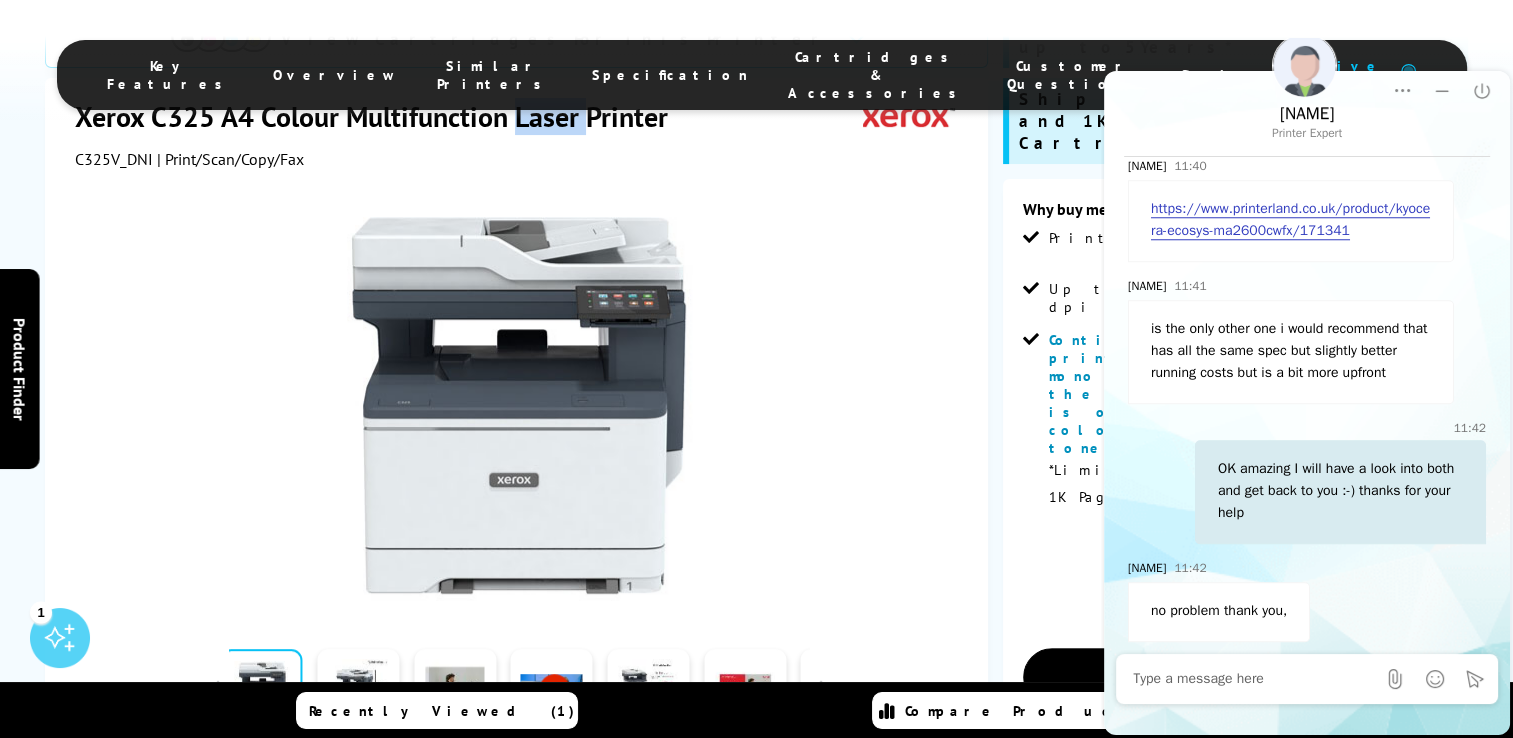click on "Xerox C325 A4 Colour Multifunction Laser Printer" at bounding box center [381, 116] 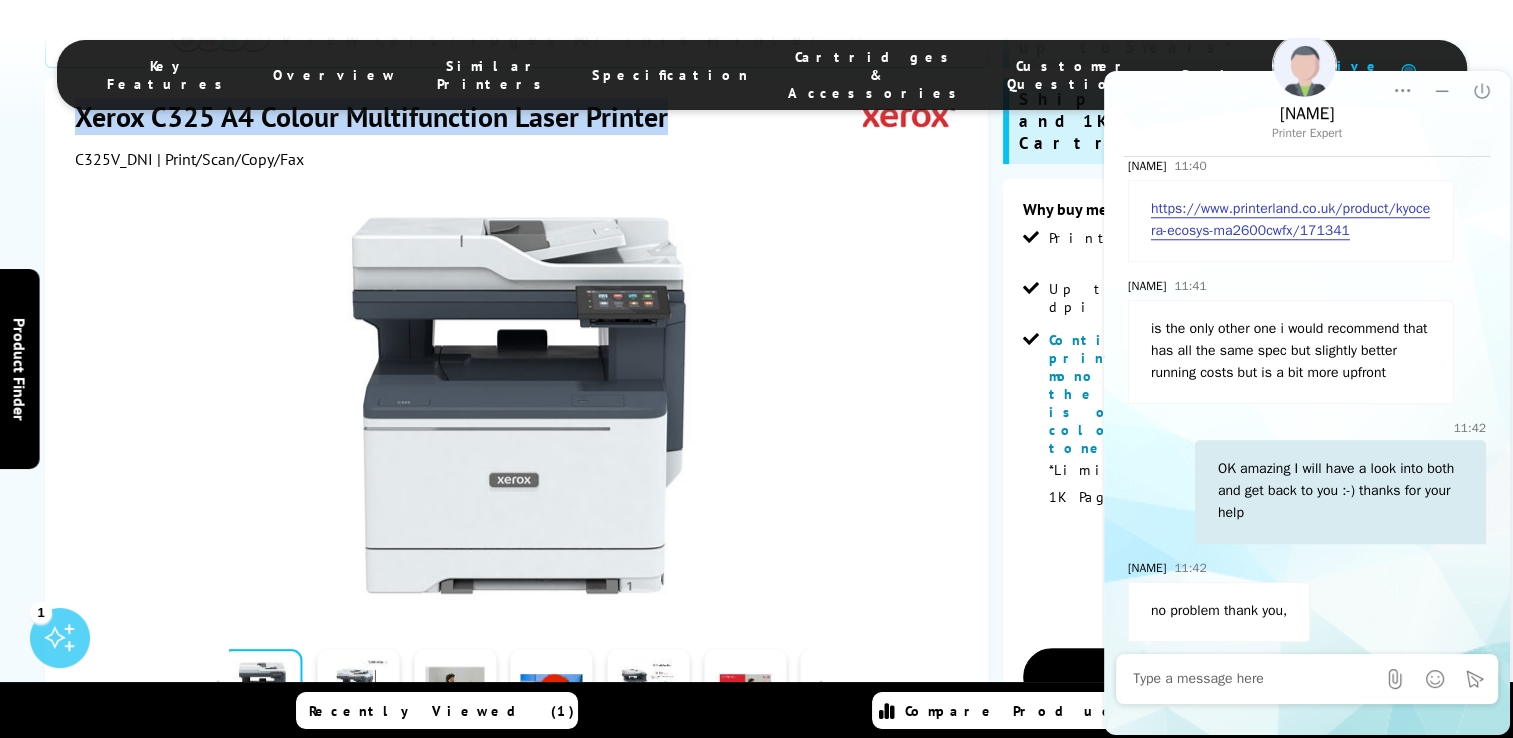 click on "Xerox C325 A4 Colour Multifunction Laser Printer" at bounding box center [381, 116] 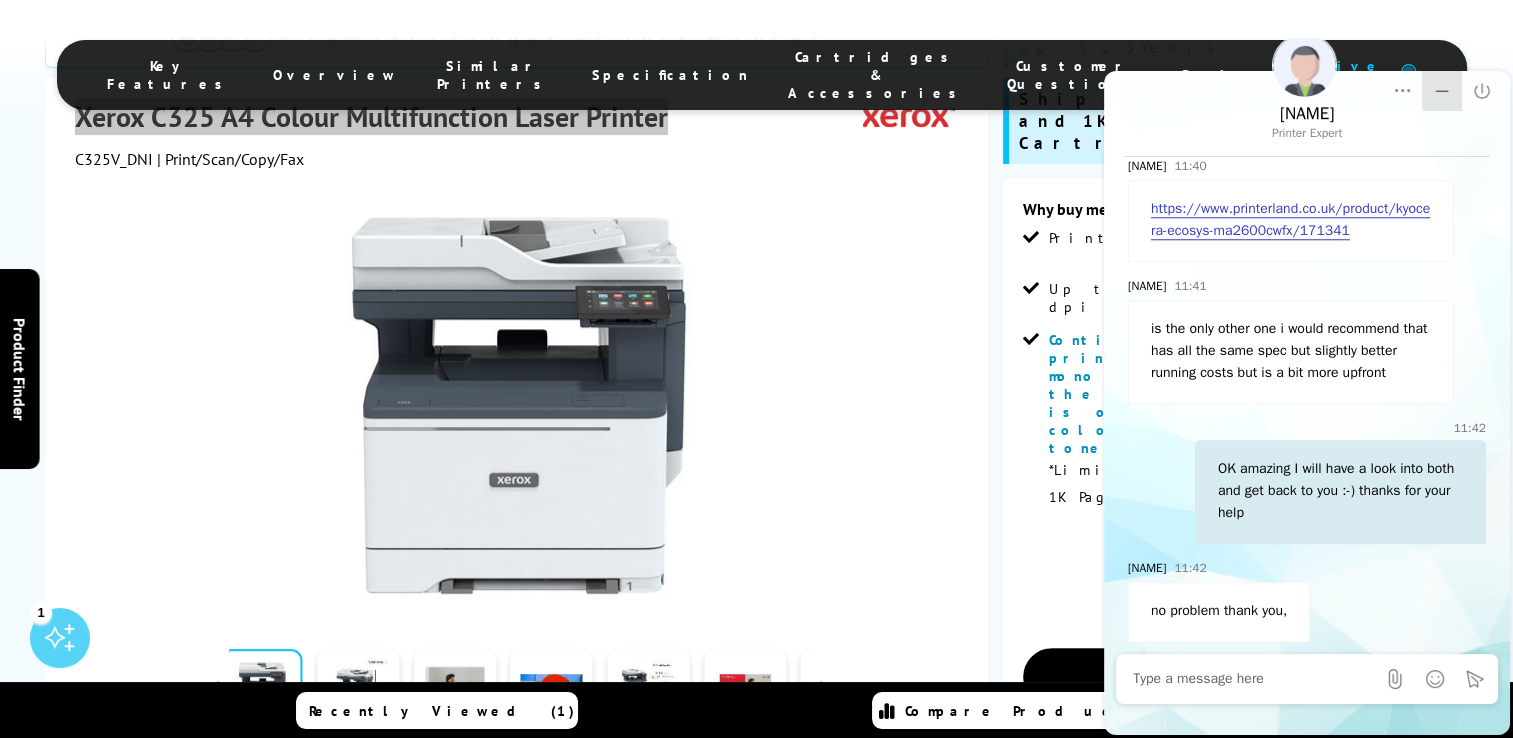 click 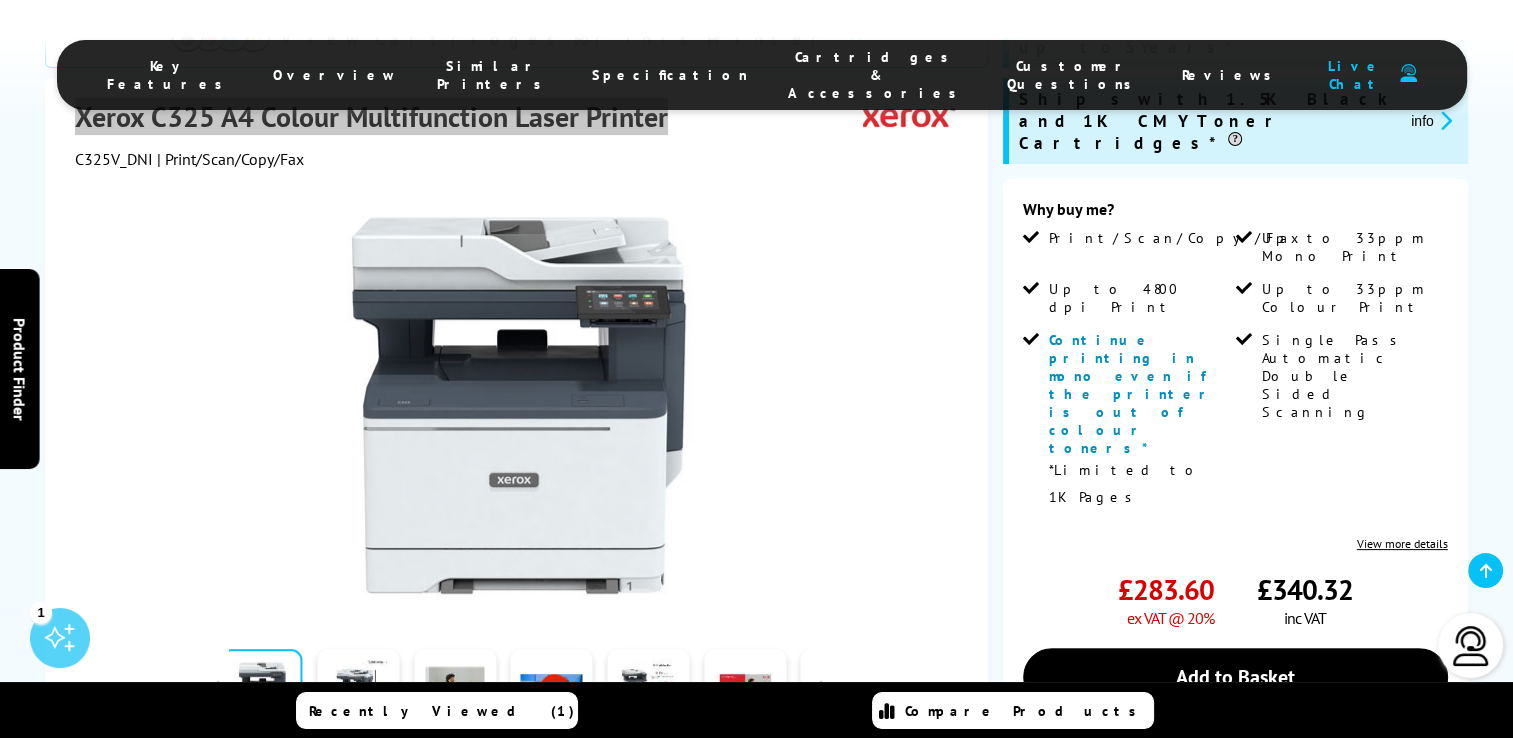 scroll, scrollTop: 0, scrollLeft: 0, axis: both 